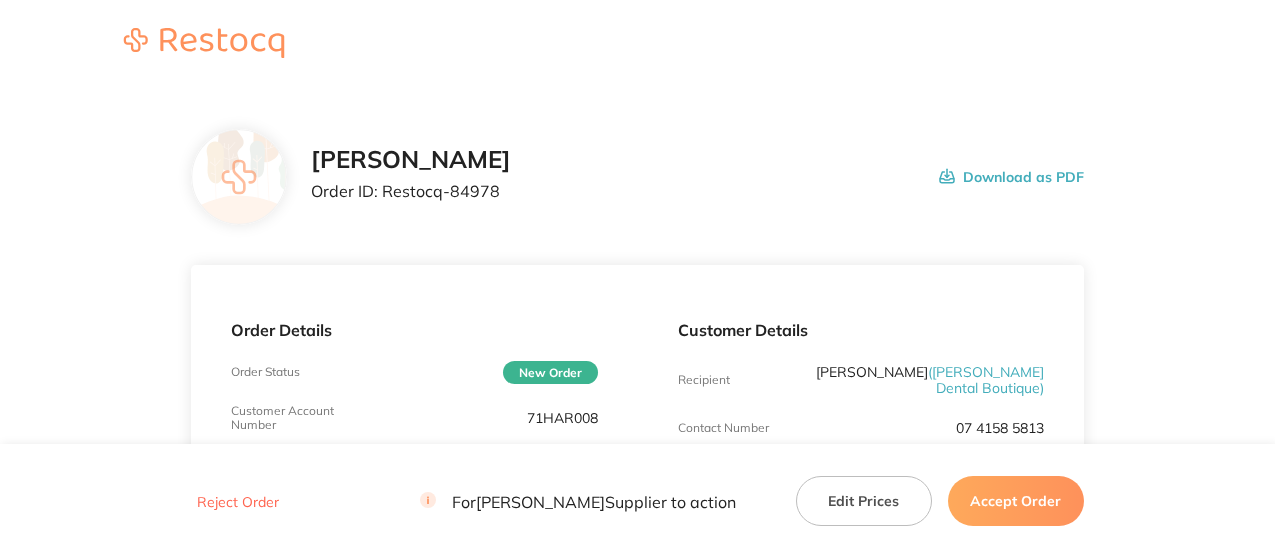 scroll, scrollTop: 200, scrollLeft: 0, axis: vertical 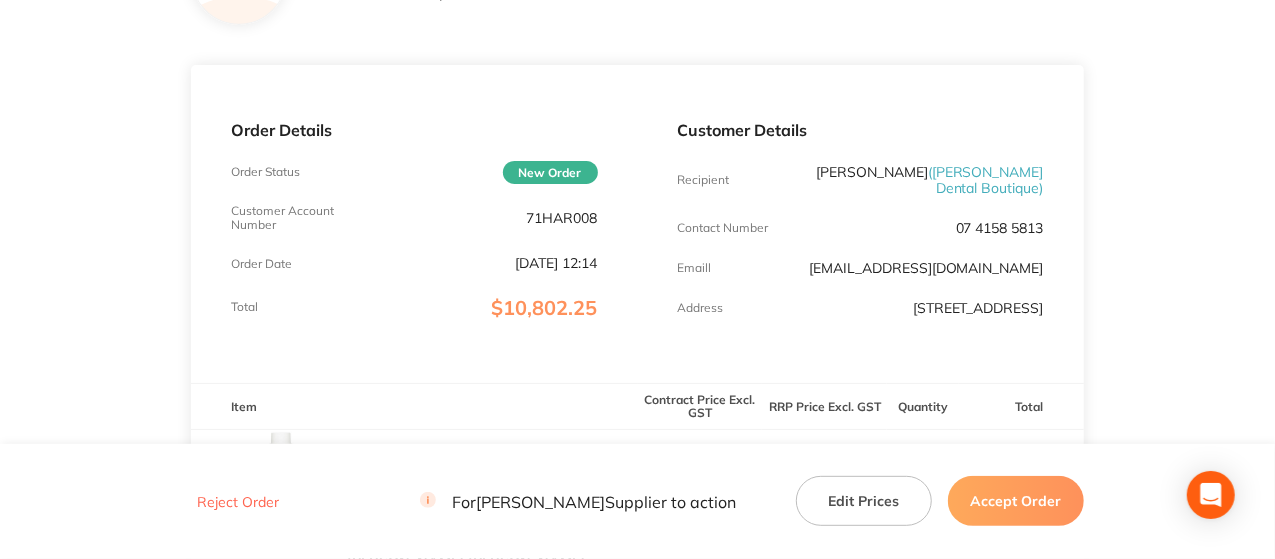 click on "71HAR008" at bounding box center (562, 218) 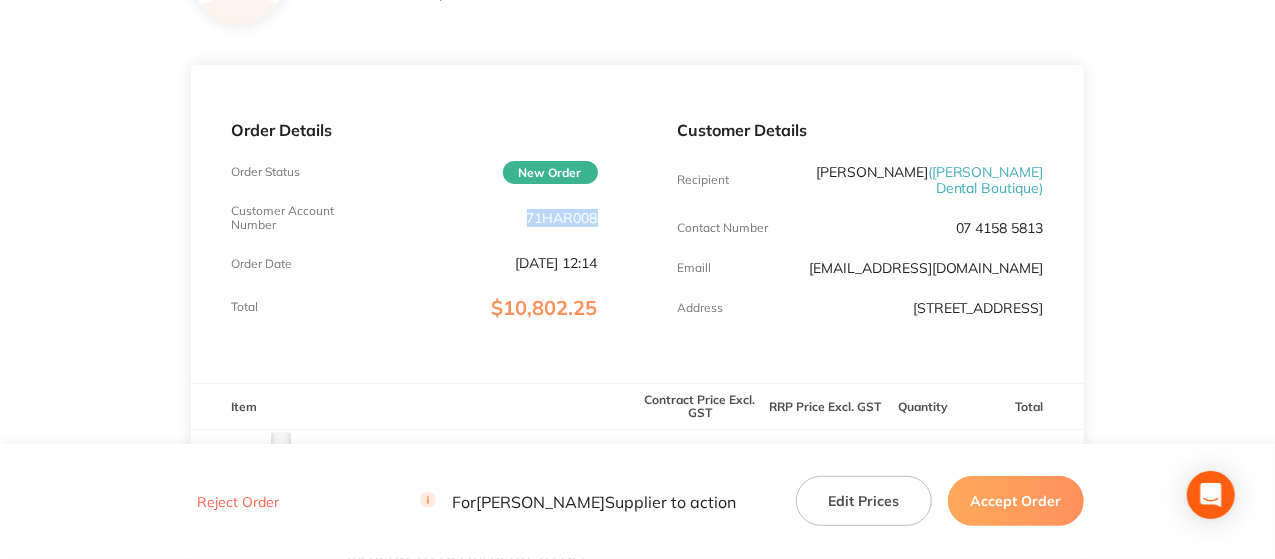 click on "71HAR008" at bounding box center (562, 218) 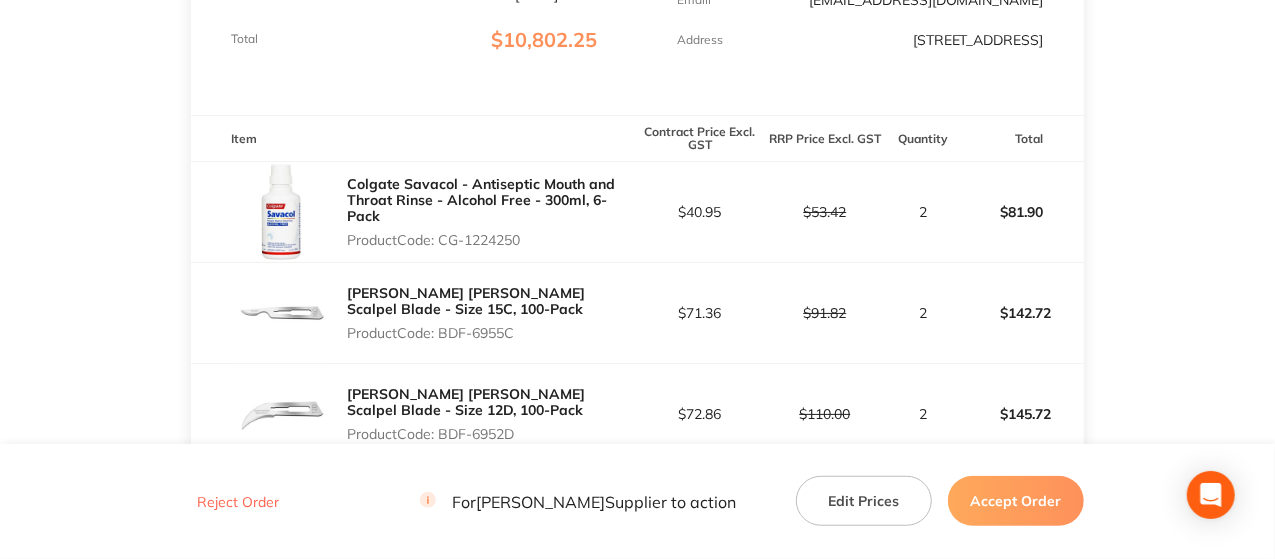 scroll, scrollTop: 500, scrollLeft: 0, axis: vertical 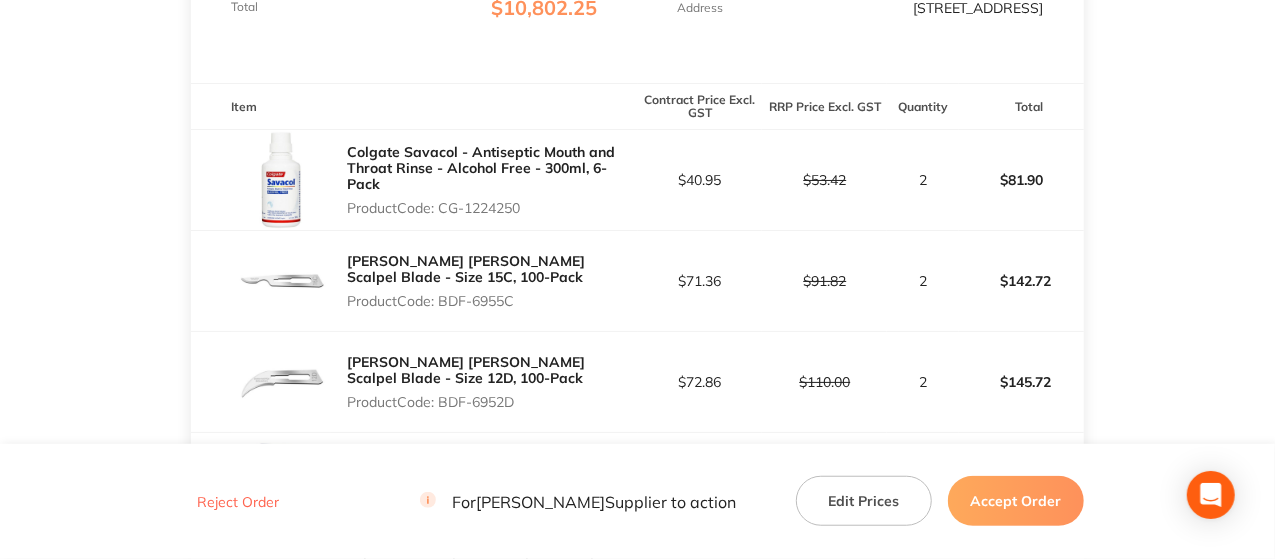 drag, startPoint x: 563, startPoint y: 235, endPoint x: 445, endPoint y: 223, distance: 118.6086 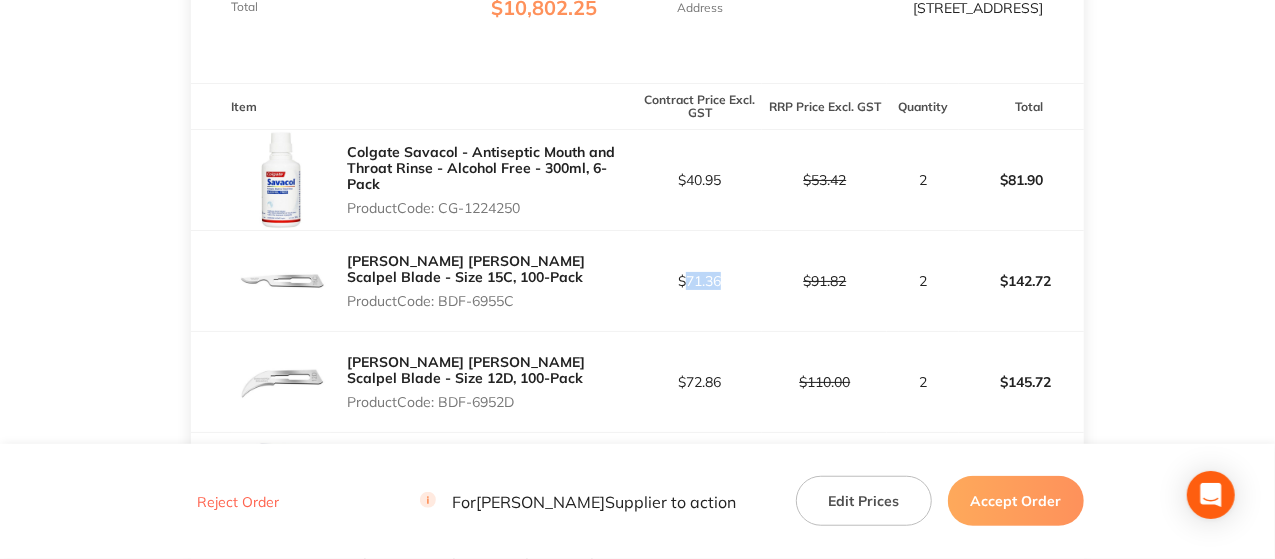 drag, startPoint x: 729, startPoint y: 299, endPoint x: 686, endPoint y: 298, distance: 43.011627 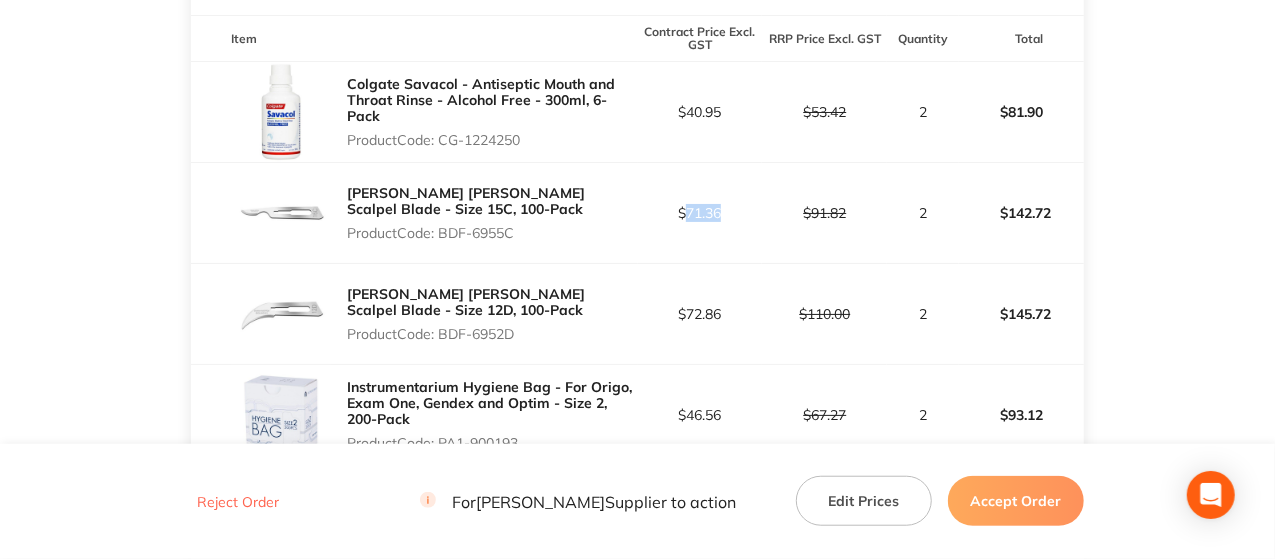 scroll, scrollTop: 600, scrollLeft: 0, axis: vertical 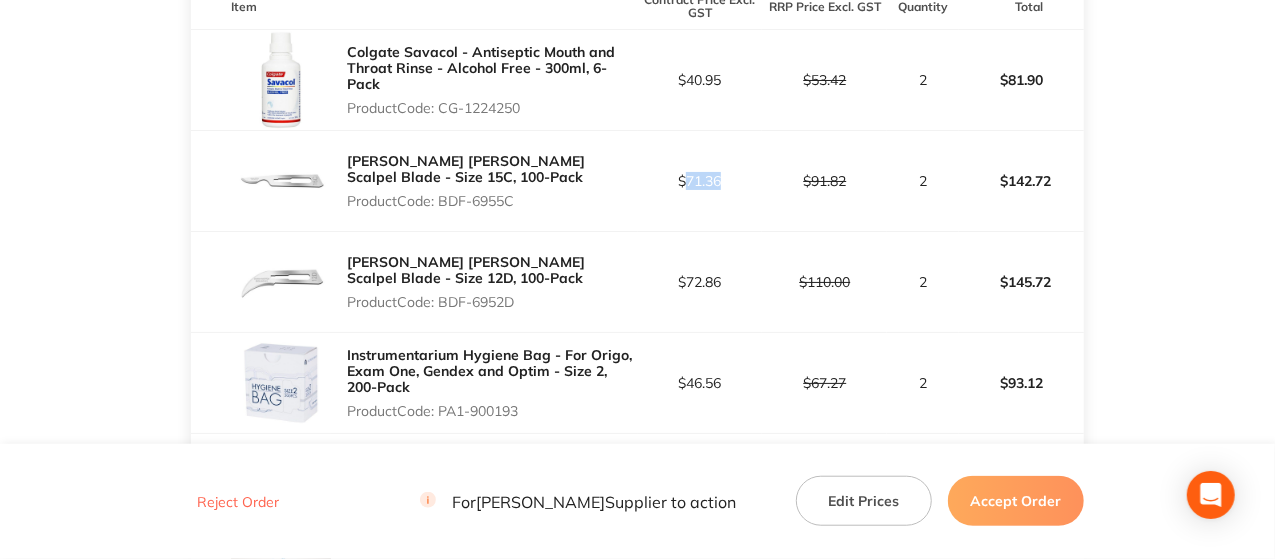 drag, startPoint x: 523, startPoint y: 425, endPoint x: 441, endPoint y: 431, distance: 82.219215 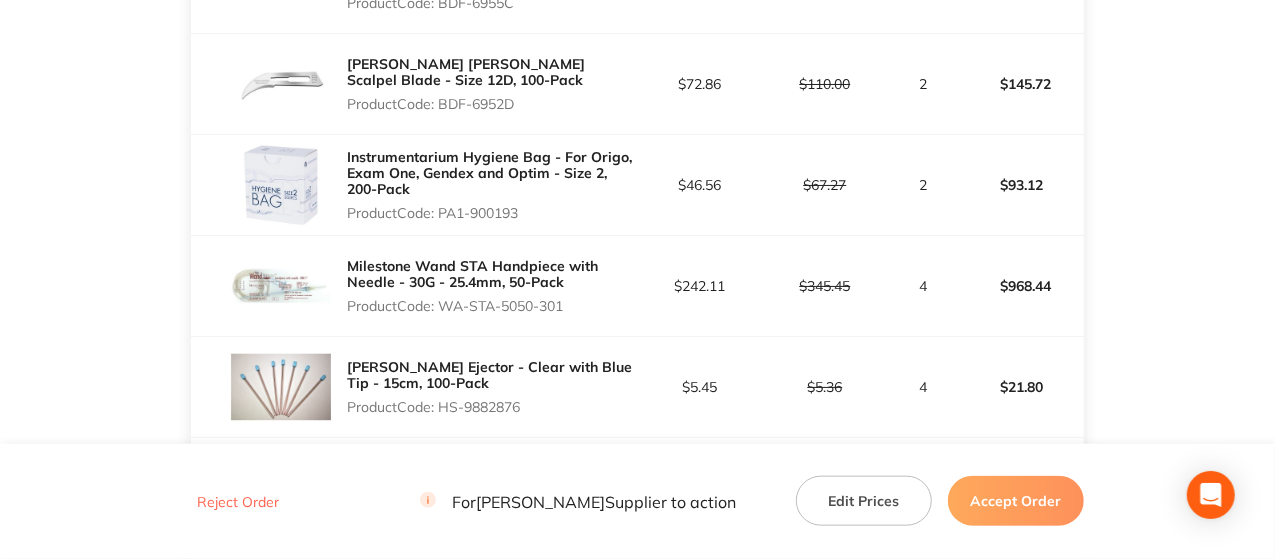 scroll, scrollTop: 800, scrollLeft: 0, axis: vertical 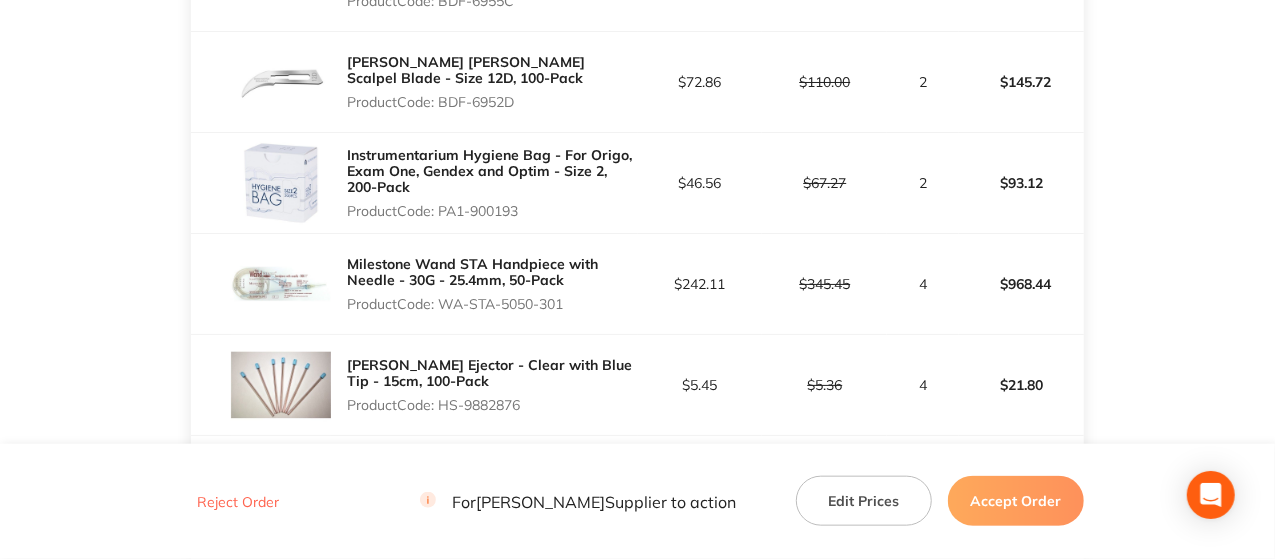 drag, startPoint x: 573, startPoint y: 317, endPoint x: 446, endPoint y: 329, distance: 127.56567 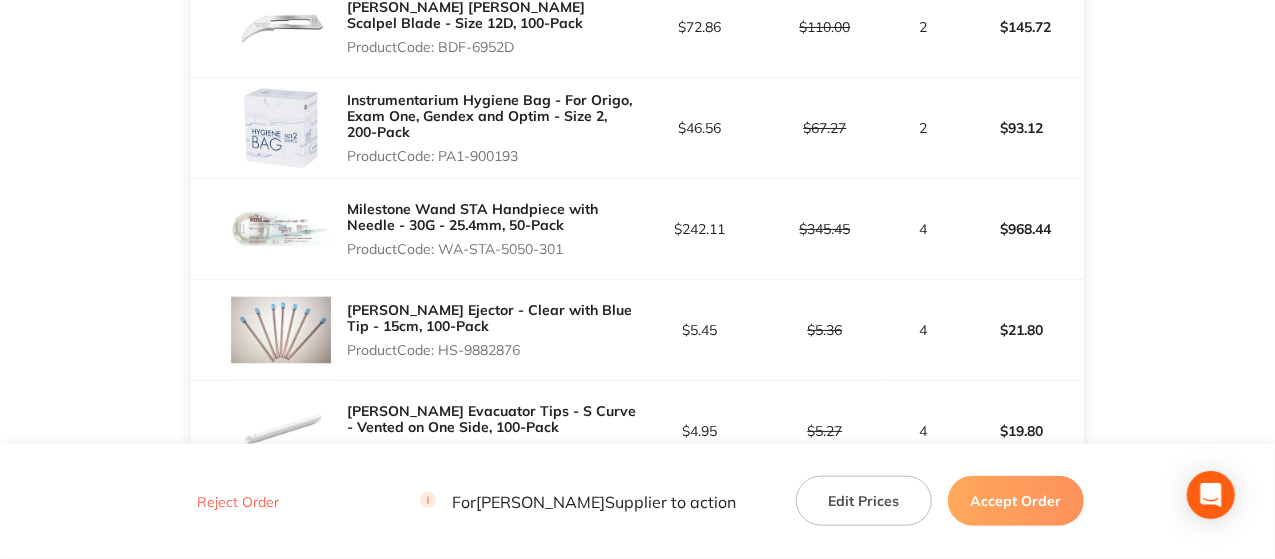 scroll, scrollTop: 900, scrollLeft: 0, axis: vertical 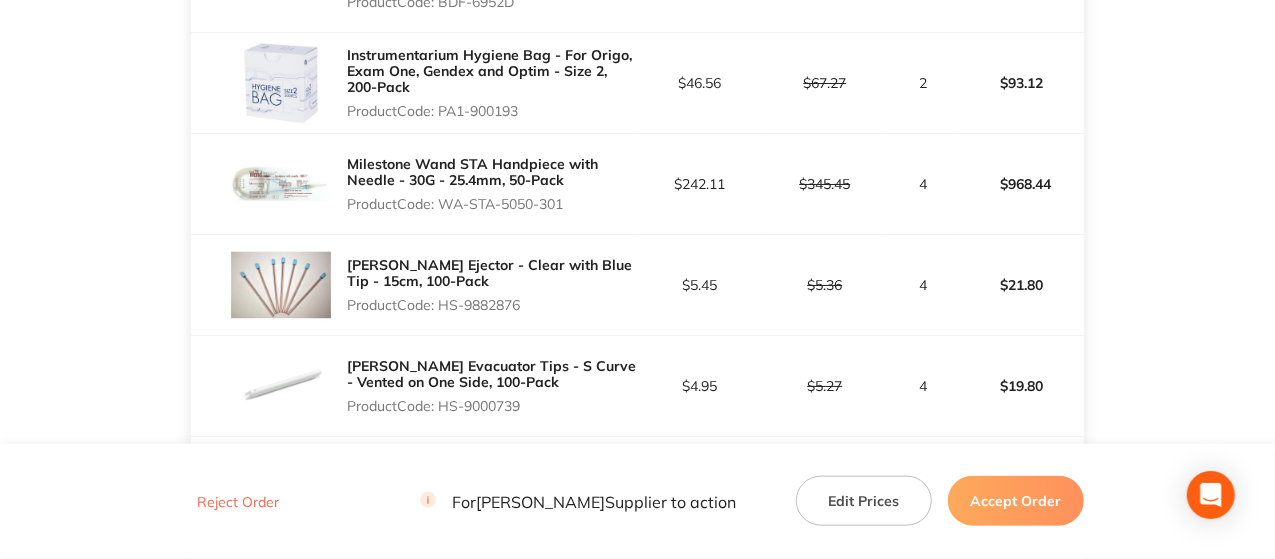 drag, startPoint x: 544, startPoint y: 315, endPoint x: 444, endPoint y: 321, distance: 100.17984 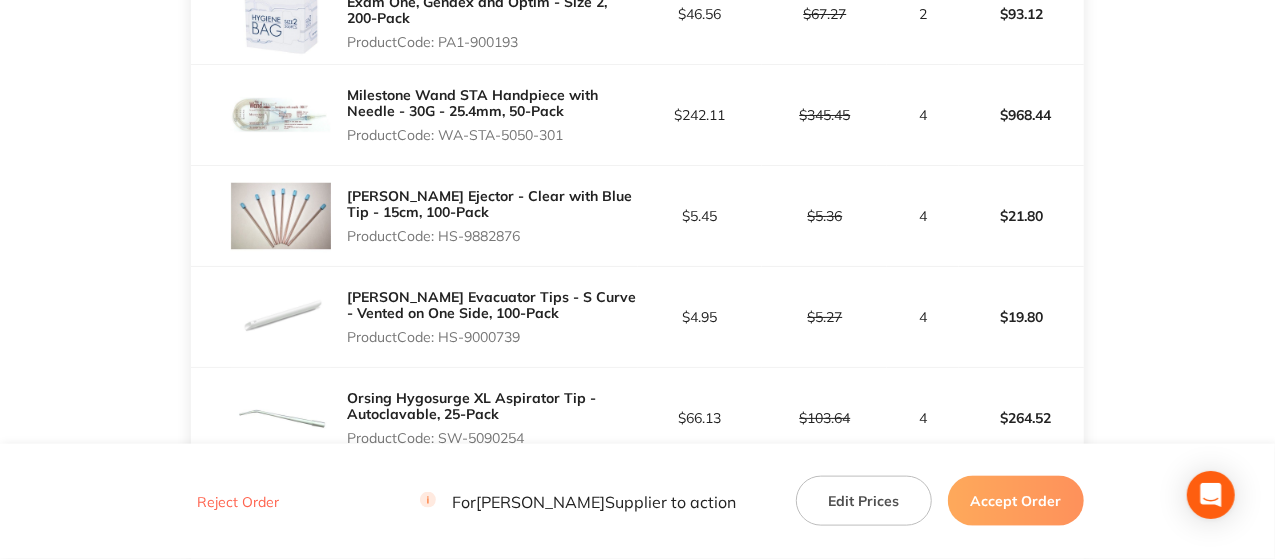 scroll, scrollTop: 1000, scrollLeft: 0, axis: vertical 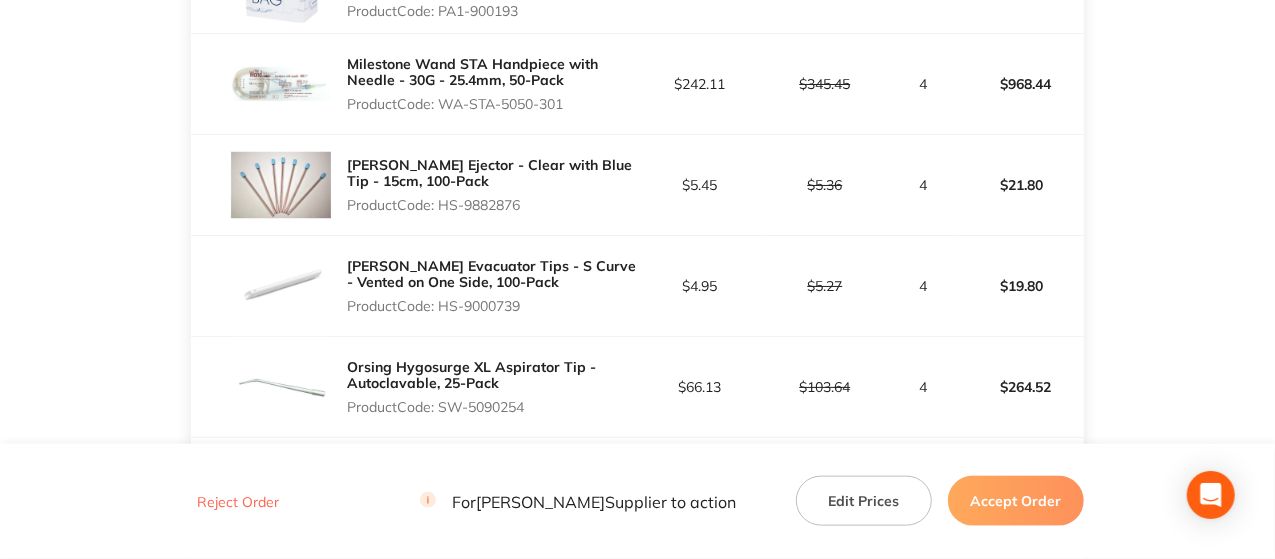 drag, startPoint x: 549, startPoint y: 414, endPoint x: 440, endPoint y: 424, distance: 109.457756 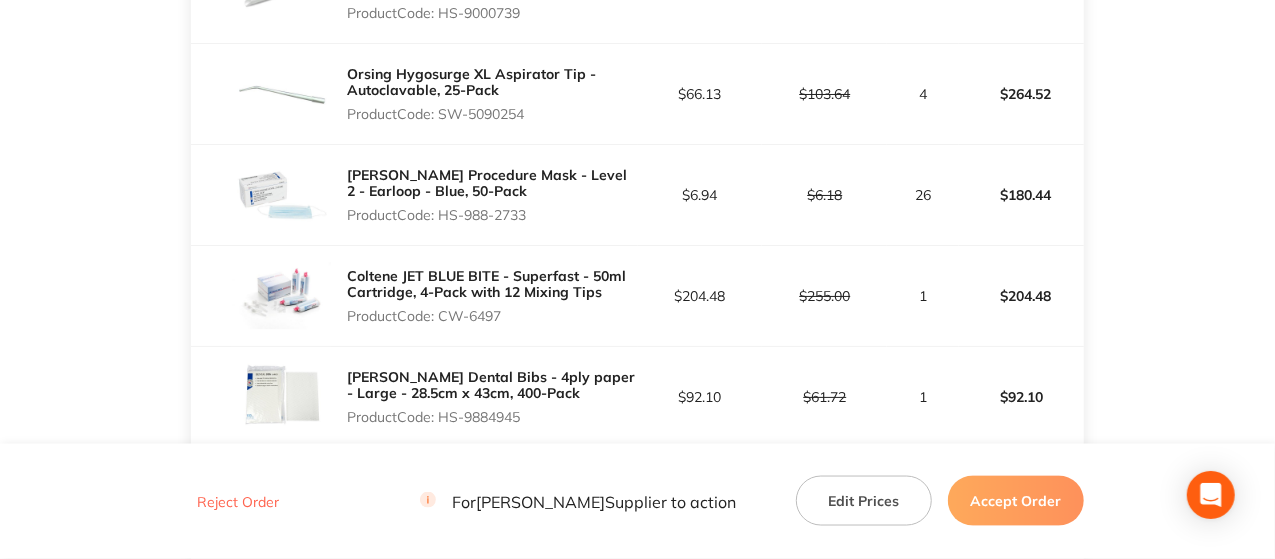 scroll, scrollTop: 1300, scrollLeft: 0, axis: vertical 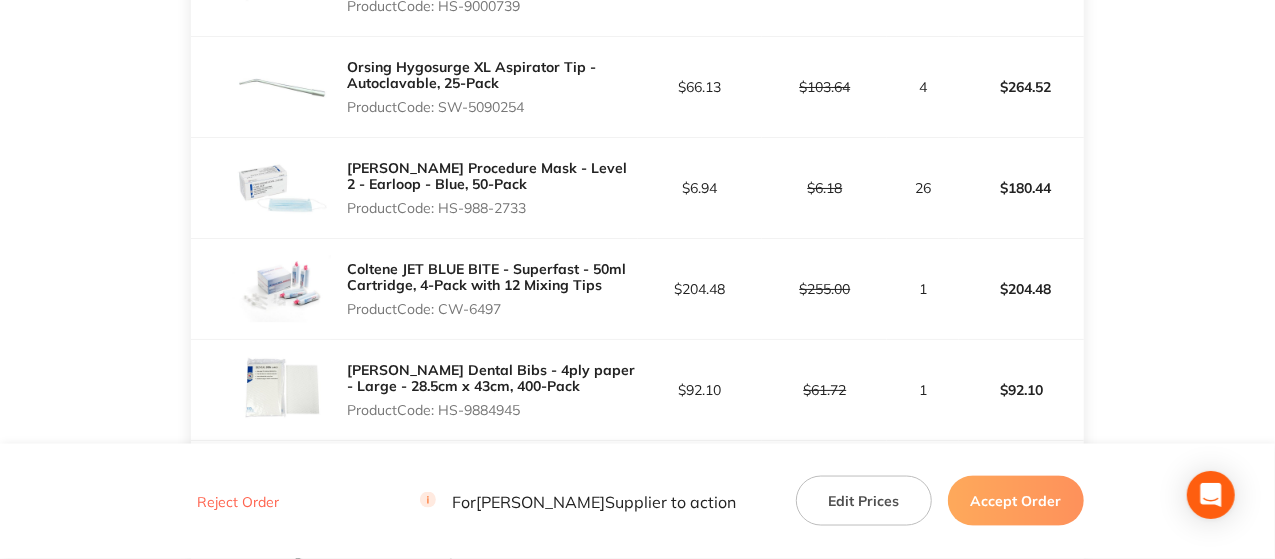 drag, startPoint x: 534, startPoint y: 220, endPoint x: 442, endPoint y: 231, distance: 92.65527 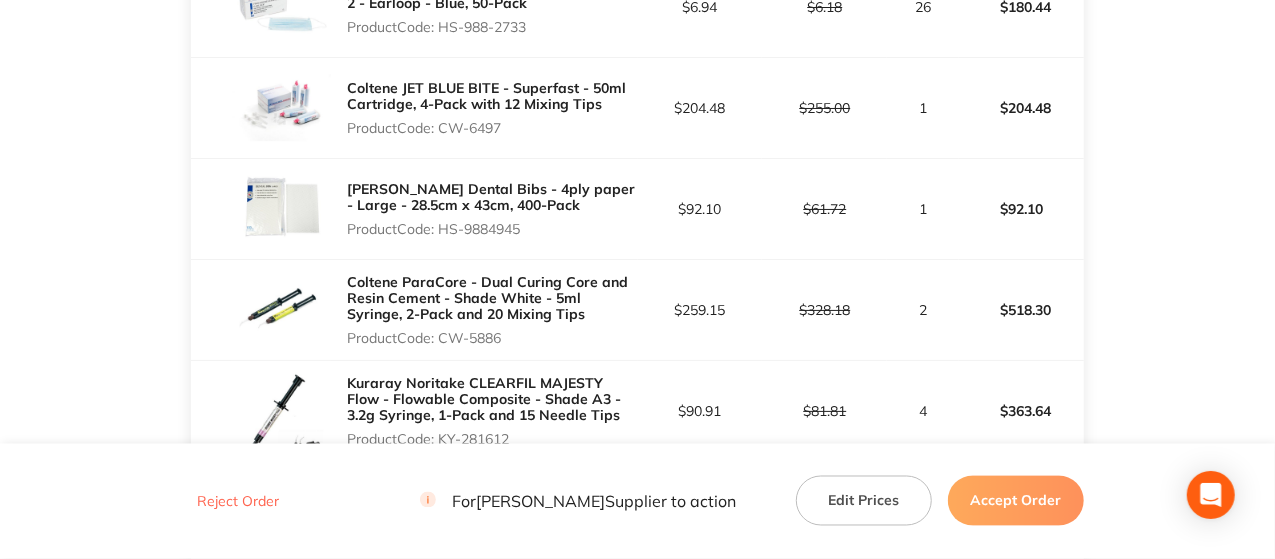 scroll, scrollTop: 1500, scrollLeft: 0, axis: vertical 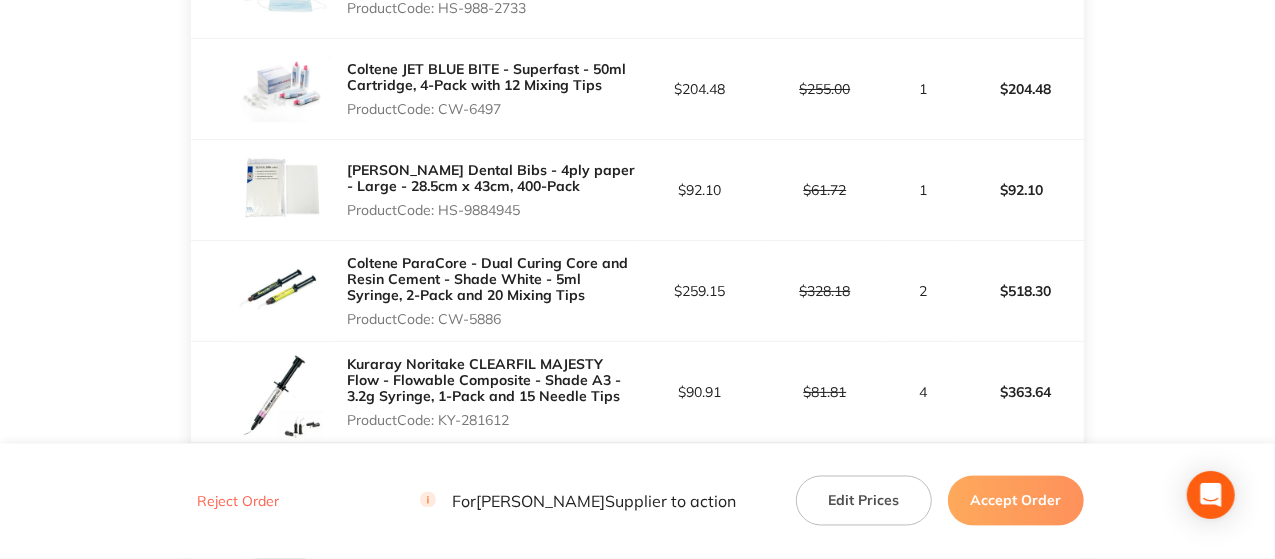 drag, startPoint x: 534, startPoint y: 315, endPoint x: 445, endPoint y: 331, distance: 90.426765 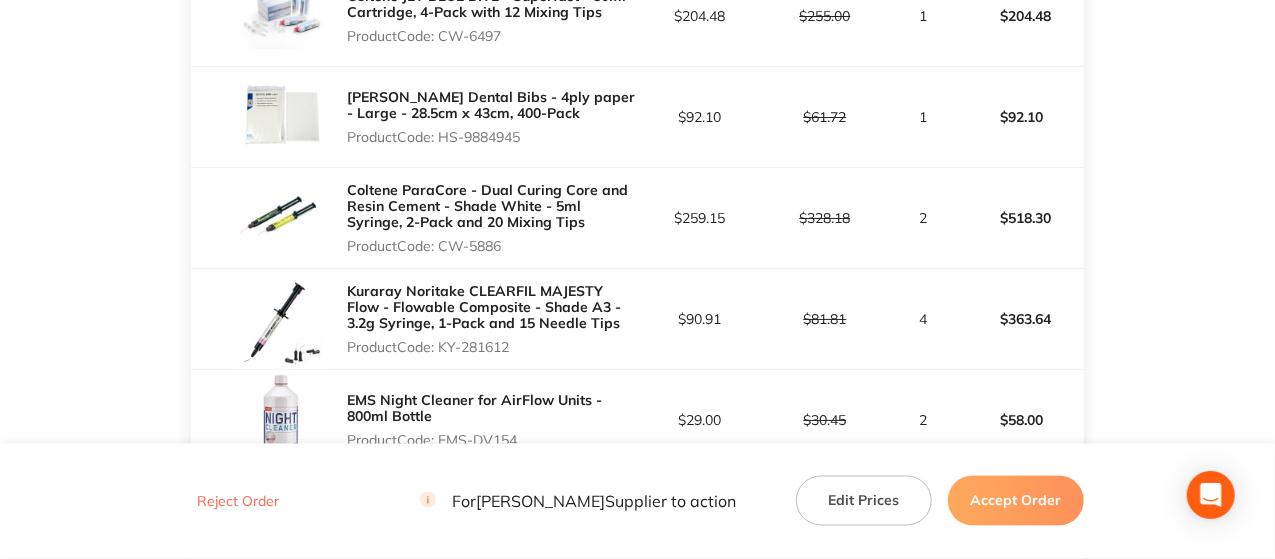 scroll, scrollTop: 1600, scrollLeft: 0, axis: vertical 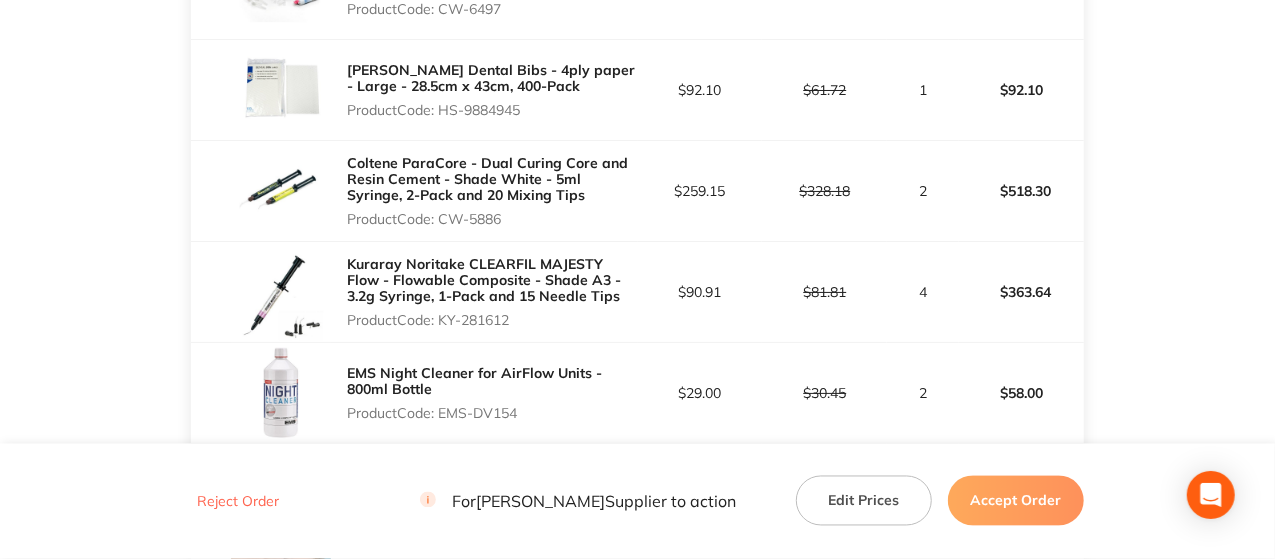drag, startPoint x: 520, startPoint y: 330, endPoint x: 440, endPoint y: 333, distance: 80.05623 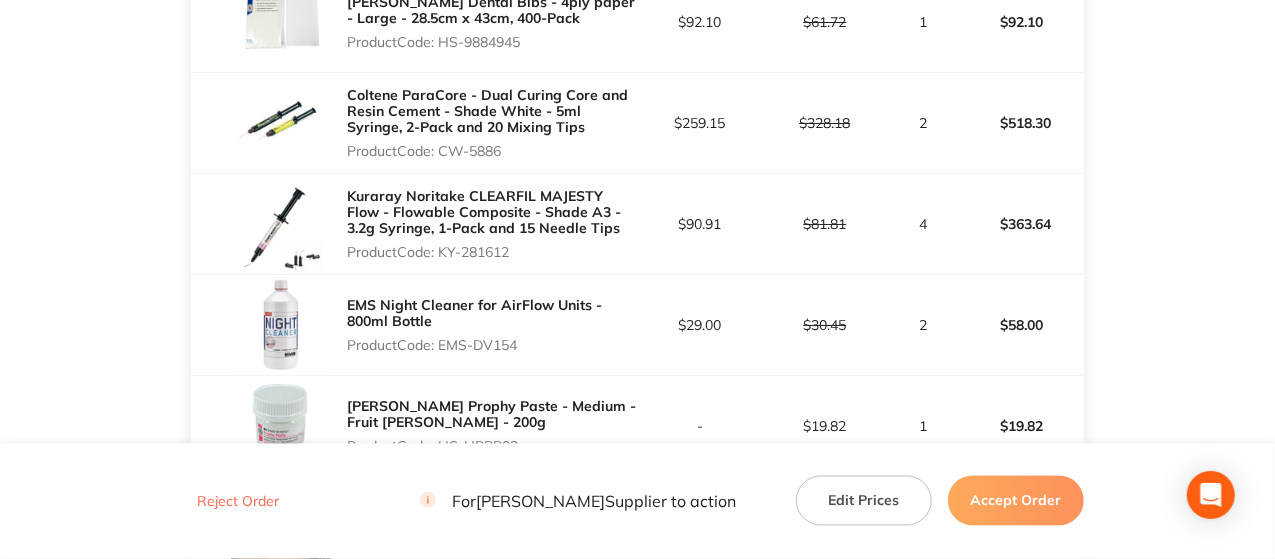 scroll, scrollTop: 1700, scrollLeft: 0, axis: vertical 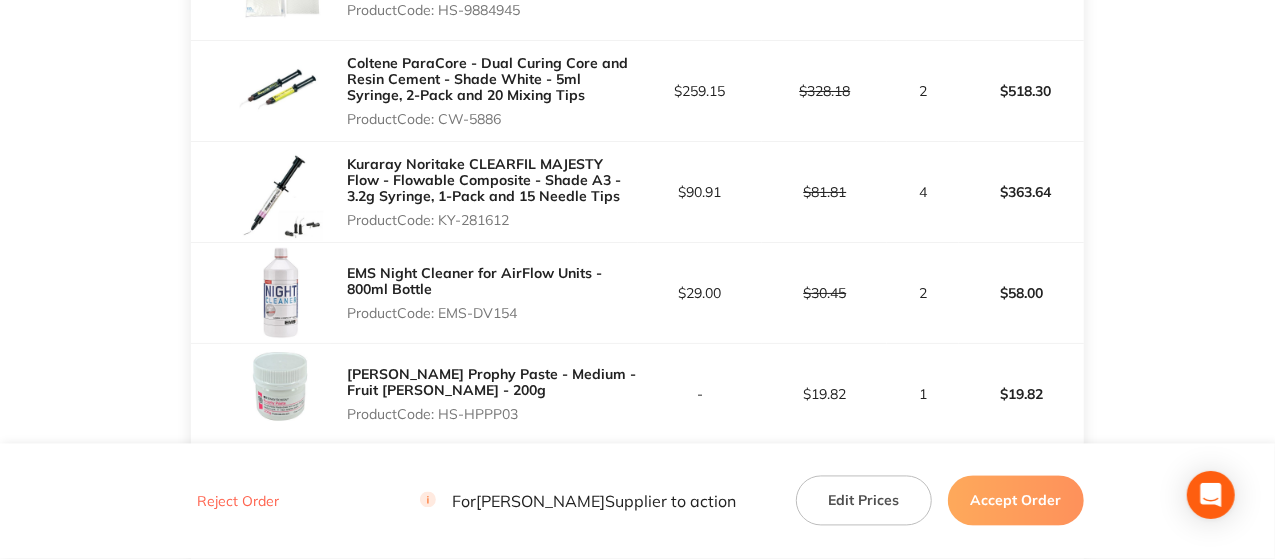 drag, startPoint x: 524, startPoint y: 319, endPoint x: 443, endPoint y: 323, distance: 81.09871 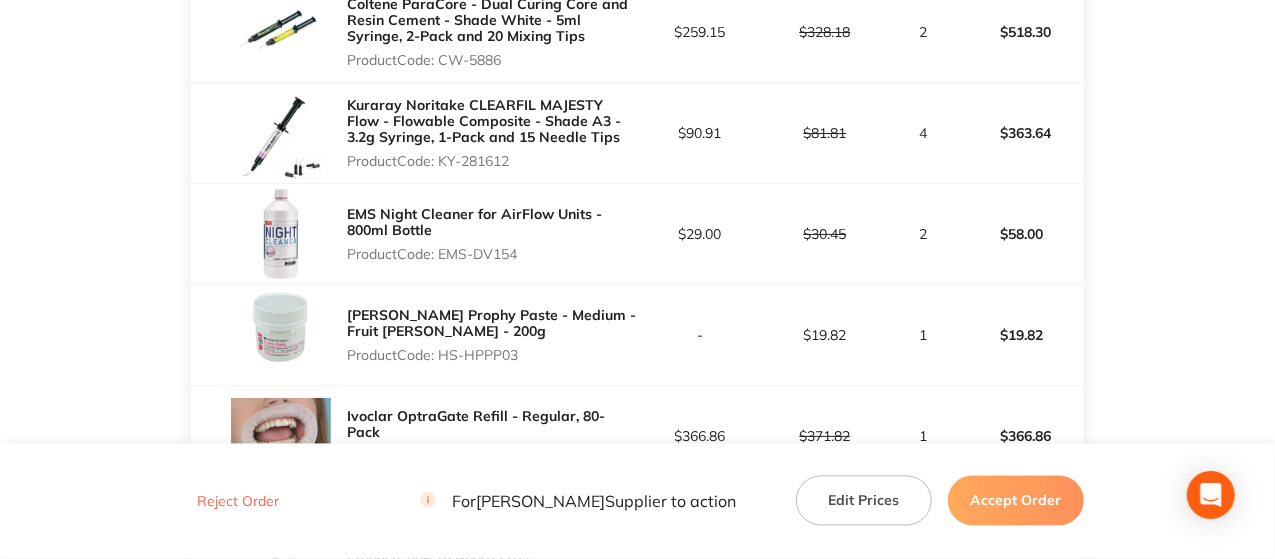 scroll, scrollTop: 1800, scrollLeft: 0, axis: vertical 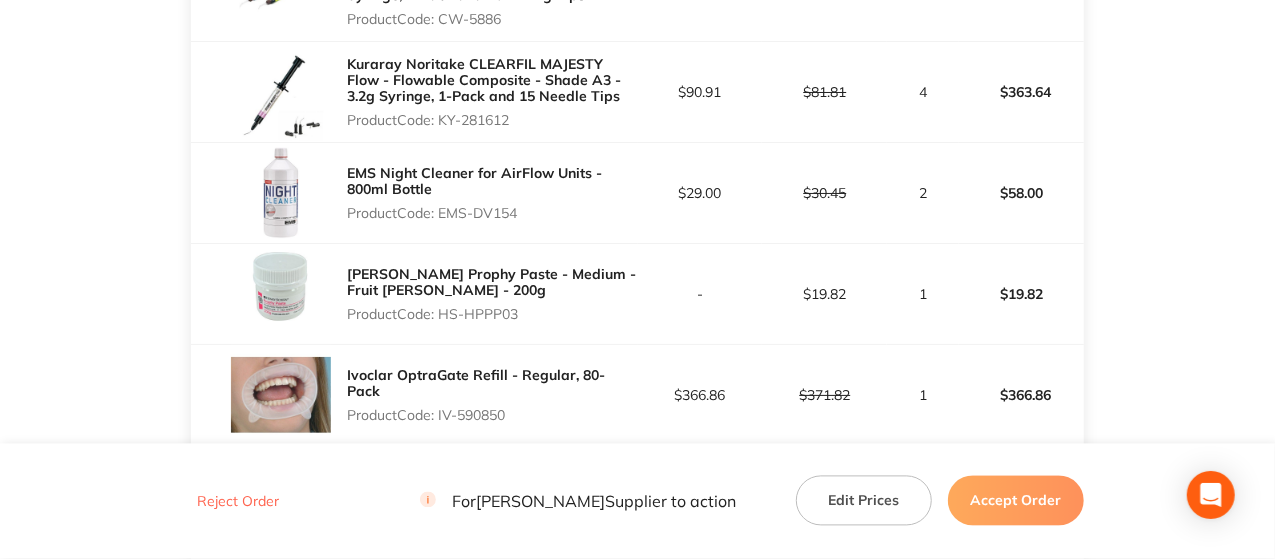 drag, startPoint x: 534, startPoint y: 323, endPoint x: 439, endPoint y: 331, distance: 95.33625 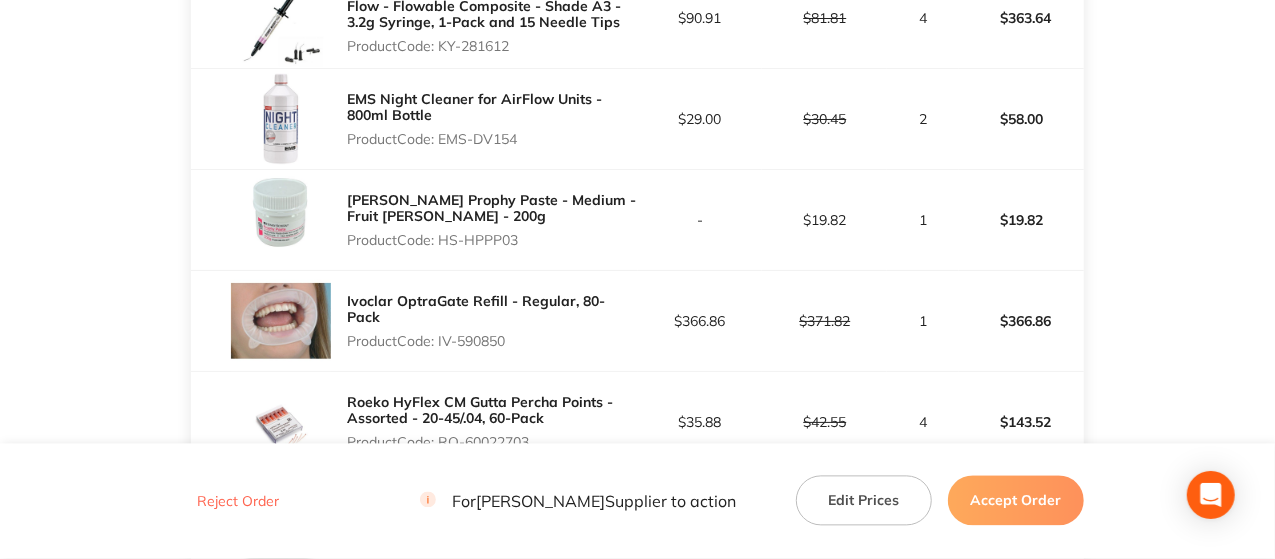 scroll, scrollTop: 1900, scrollLeft: 0, axis: vertical 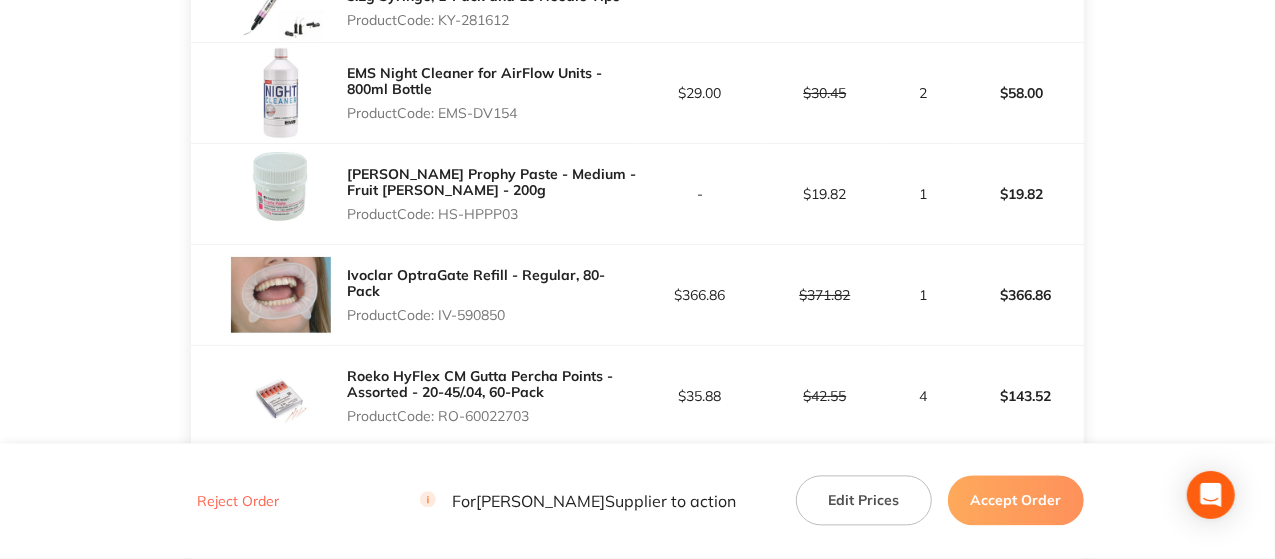 drag, startPoint x: 517, startPoint y: 321, endPoint x: 440, endPoint y: 320, distance: 77.00649 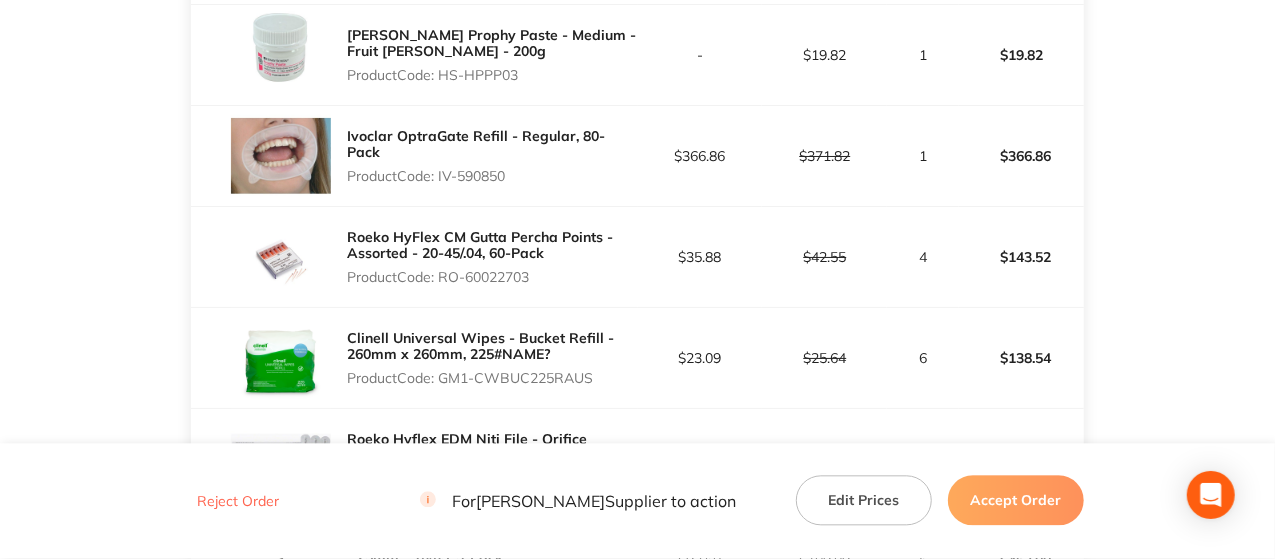 scroll, scrollTop: 2100, scrollLeft: 0, axis: vertical 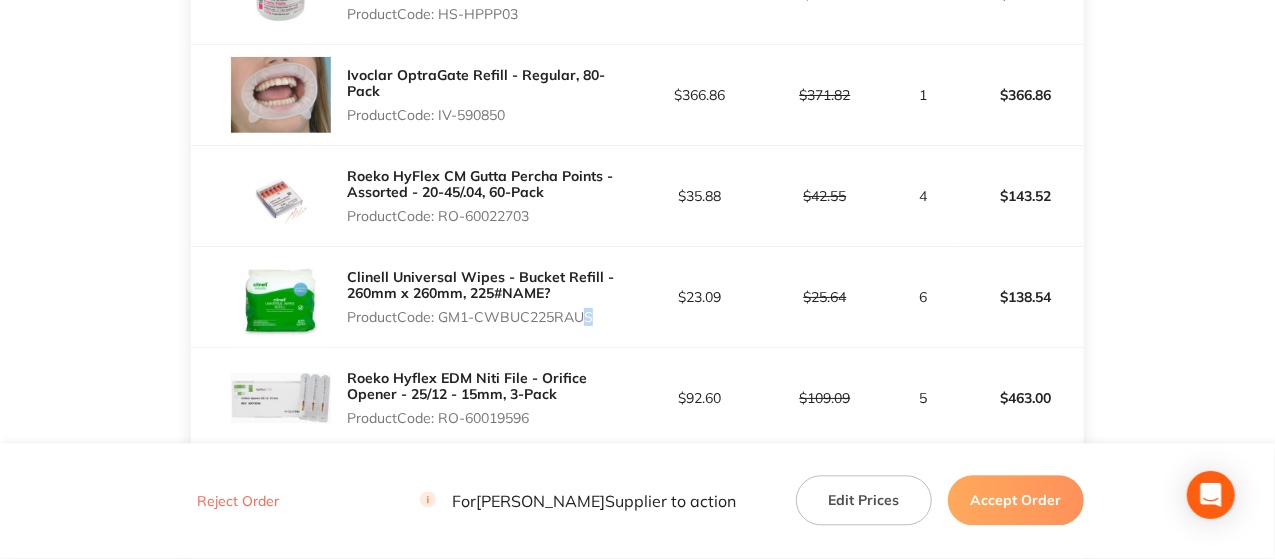 drag, startPoint x: 589, startPoint y: 331, endPoint x: 576, endPoint y: 331, distance: 13 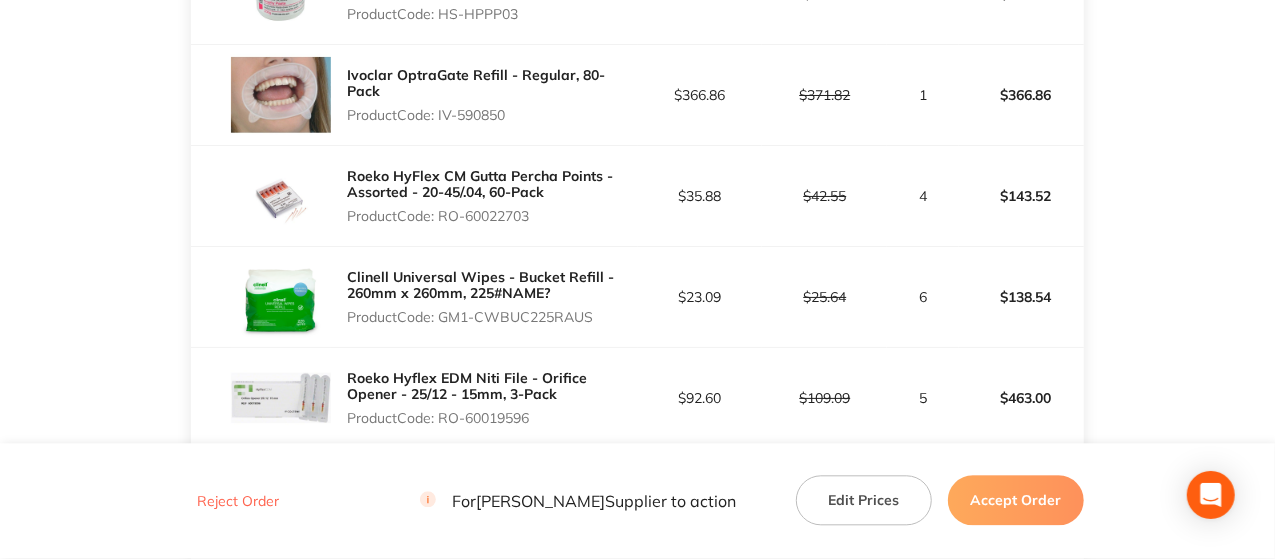 drag, startPoint x: 602, startPoint y: 318, endPoint x: 442, endPoint y: 329, distance: 160.37769 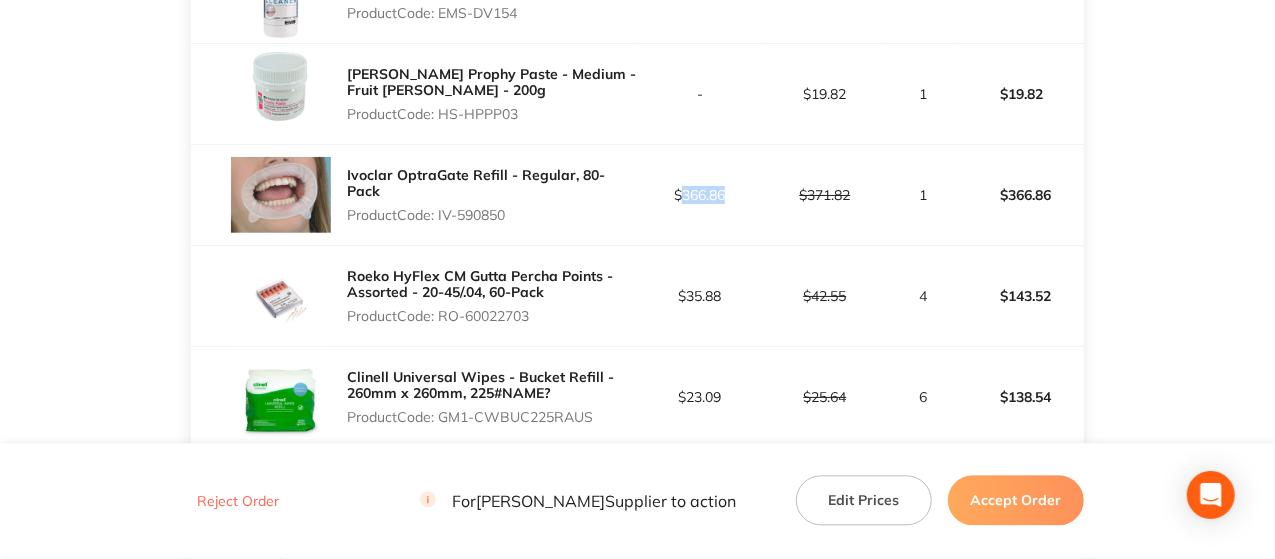 drag, startPoint x: 727, startPoint y: 205, endPoint x: 683, endPoint y: 209, distance: 44.181442 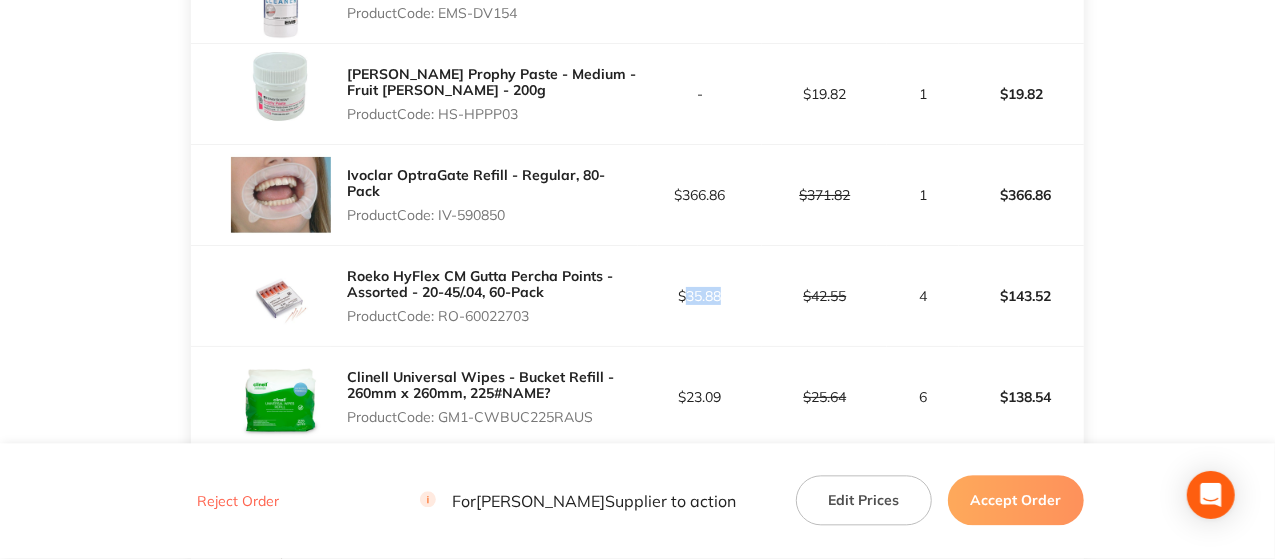 drag, startPoint x: 723, startPoint y: 304, endPoint x: 688, endPoint y: 307, distance: 35.128338 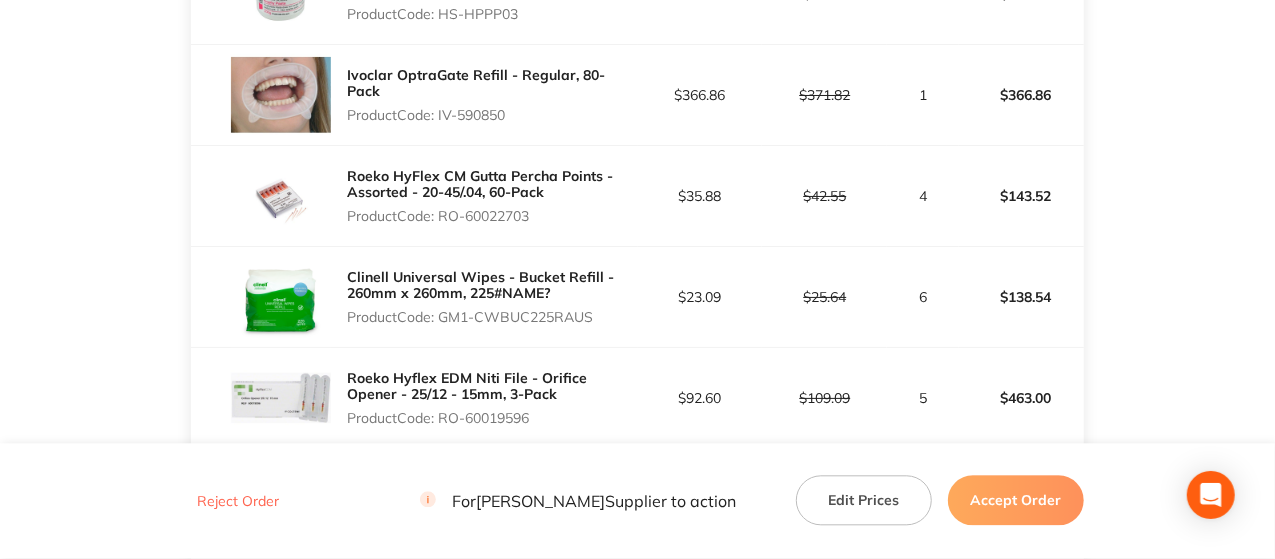 click on "Roeko Hyflex EDM Niti File - Orifice Opener - 25/12 - 15mm, 3-Pack Product   Code:  RO-60019596" at bounding box center (414, 398) 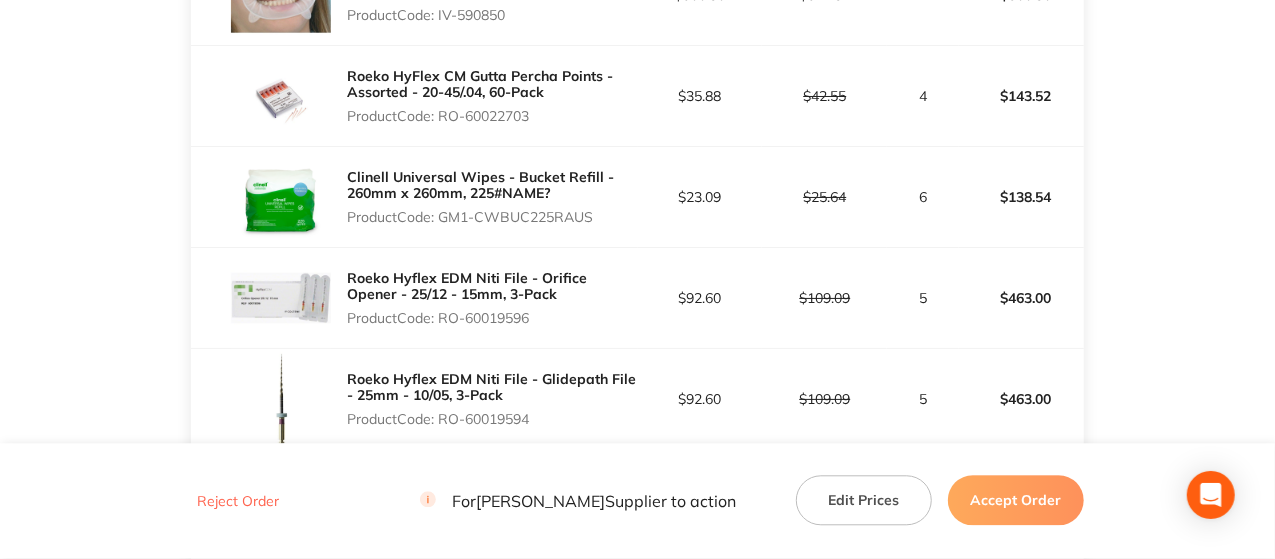 drag, startPoint x: 551, startPoint y: 323, endPoint x: 440, endPoint y: 330, distance: 111.220505 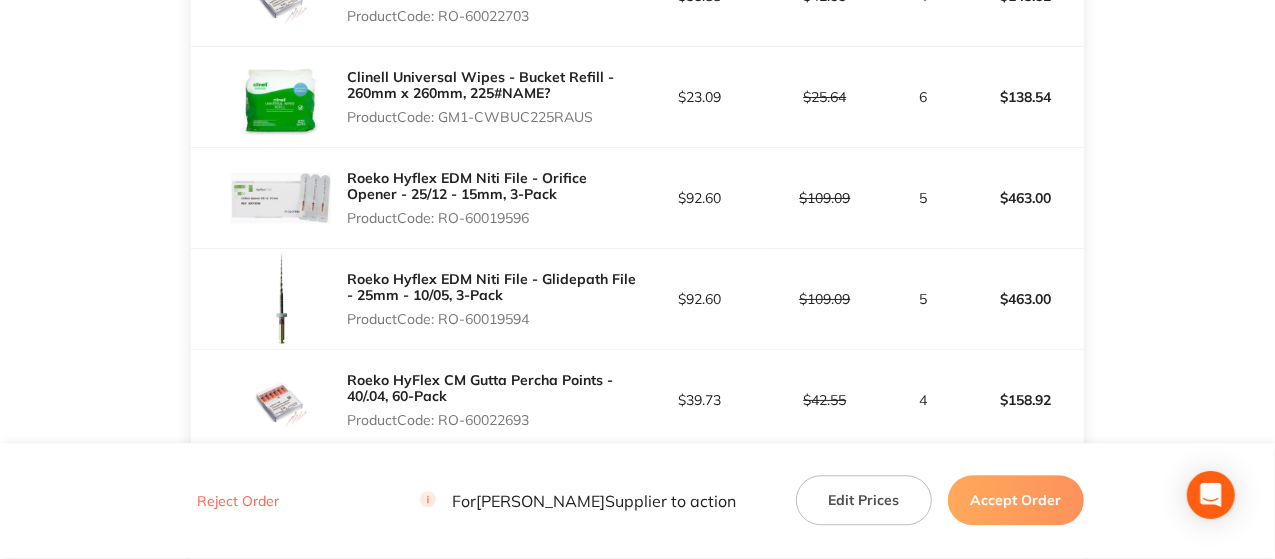 drag, startPoint x: 538, startPoint y: 331, endPoint x: 442, endPoint y: 334, distance: 96.04687 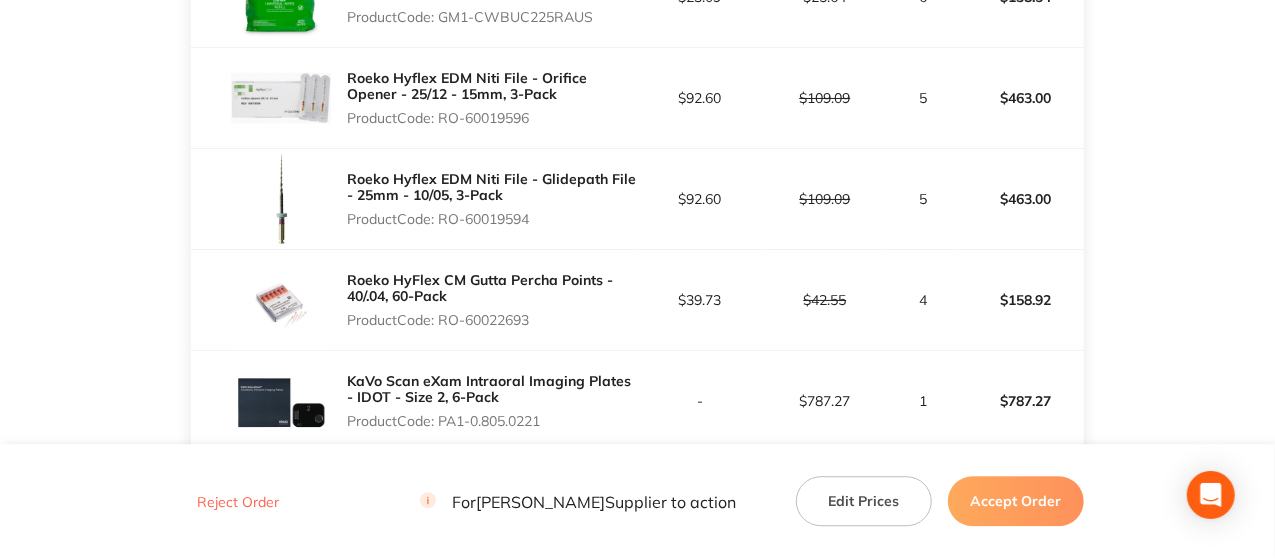 drag, startPoint x: 554, startPoint y: 321, endPoint x: 440, endPoint y: 327, distance: 114.15778 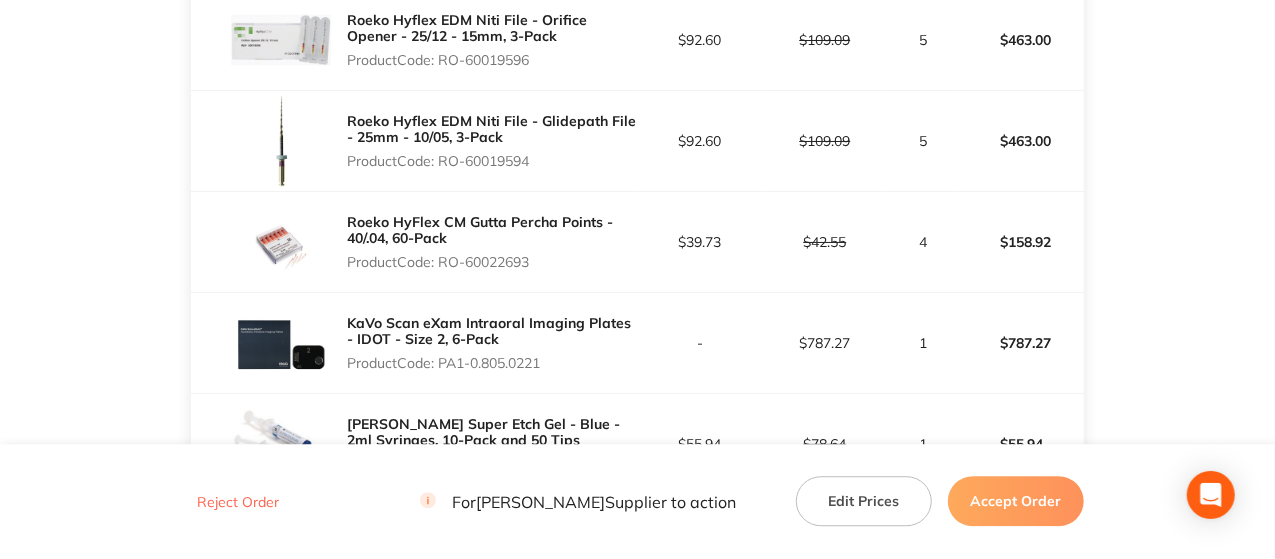 scroll, scrollTop: 2500, scrollLeft: 0, axis: vertical 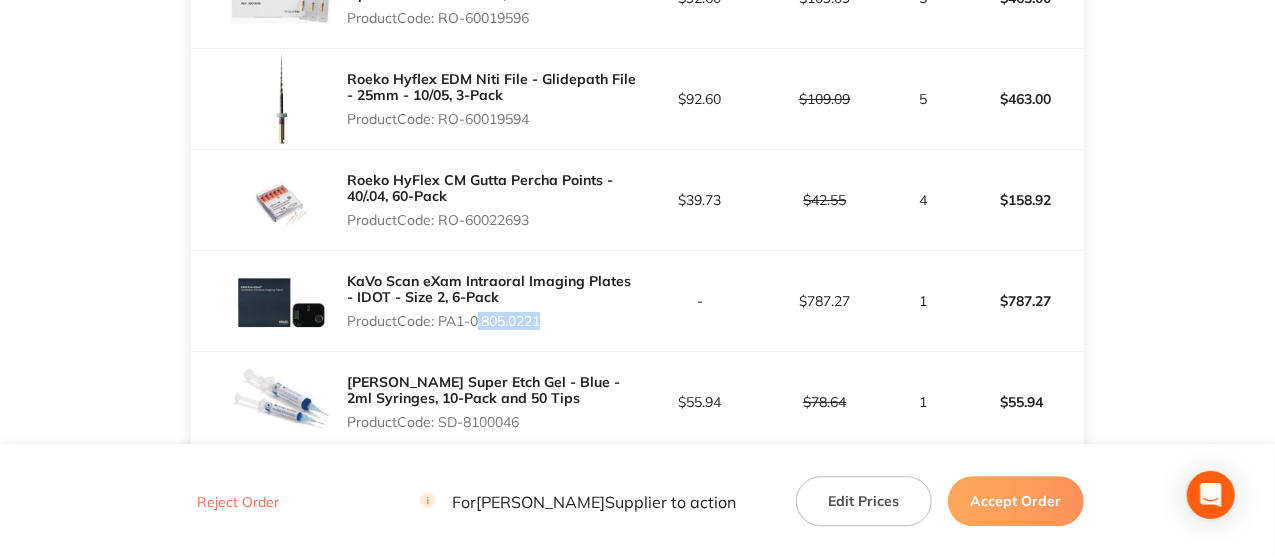drag, startPoint x: 542, startPoint y: 318, endPoint x: 471, endPoint y: 341, distance: 74.63243 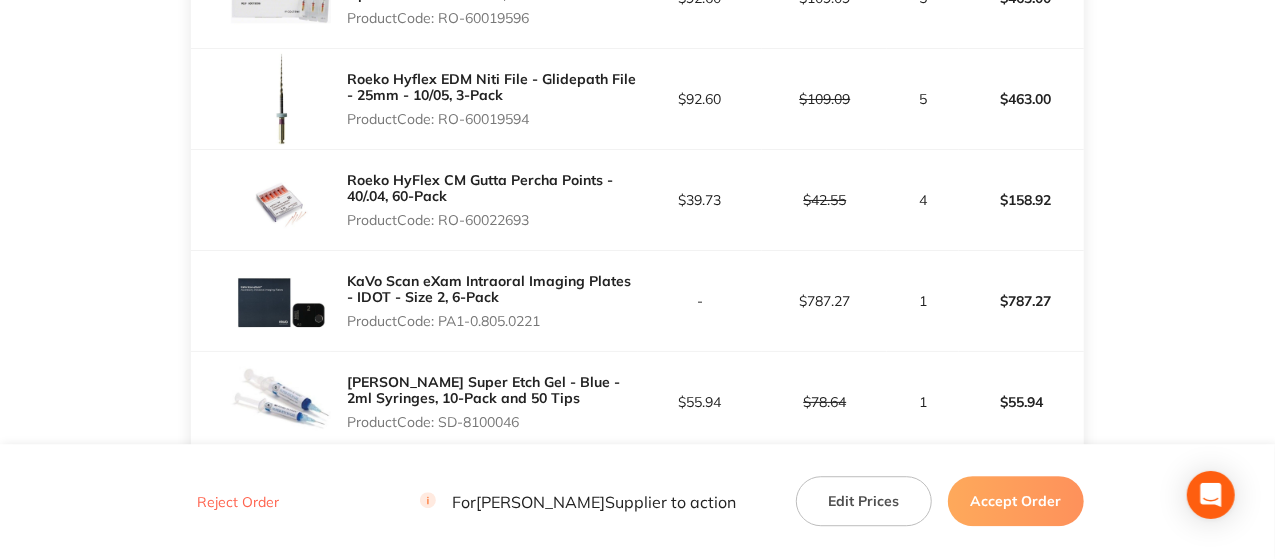 click on "Product   Code:  PA1-0.805.0221" at bounding box center [492, 321] 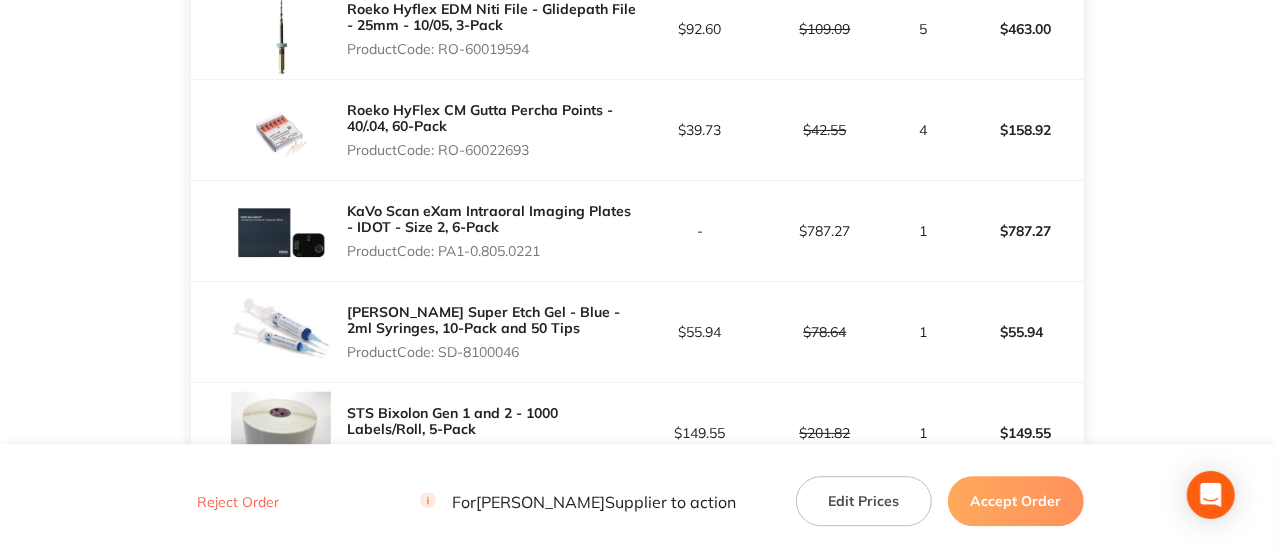 scroll, scrollTop: 2600, scrollLeft: 0, axis: vertical 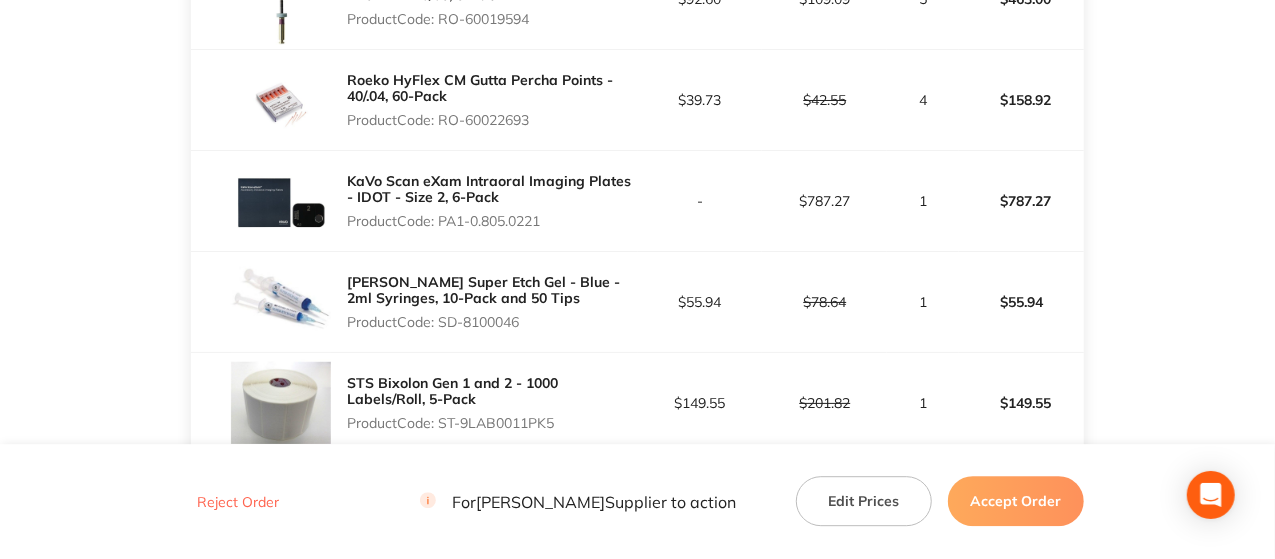 drag, startPoint x: 526, startPoint y: 323, endPoint x: 445, endPoint y: 331, distance: 81.394104 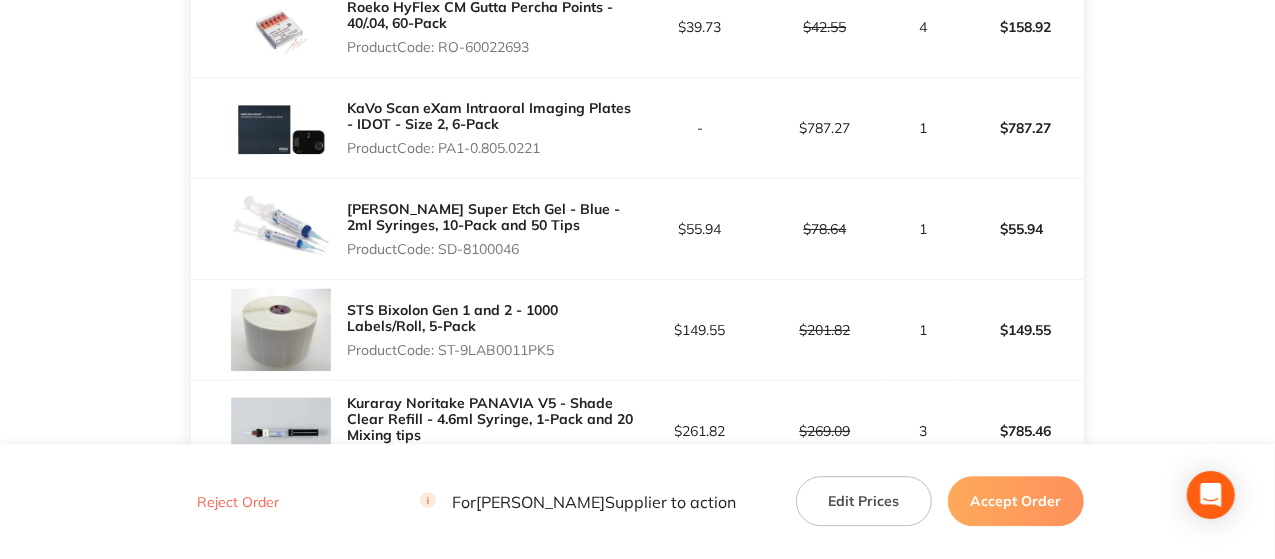 scroll, scrollTop: 2700, scrollLeft: 0, axis: vertical 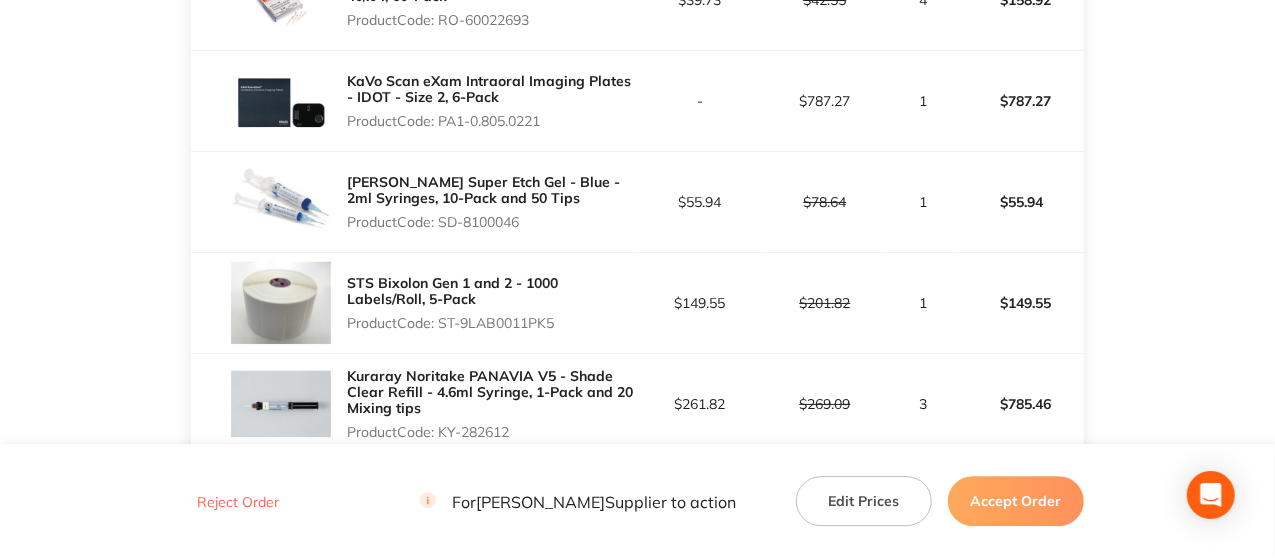 drag, startPoint x: 570, startPoint y: 325, endPoint x: 441, endPoint y: 341, distance: 129.98846 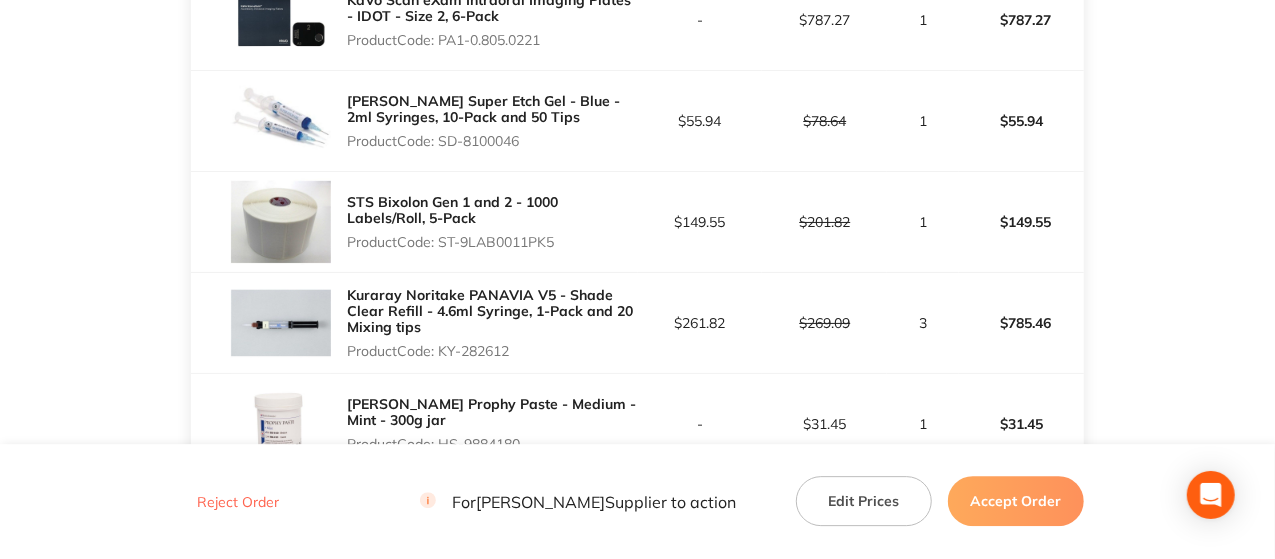 scroll, scrollTop: 2800, scrollLeft: 0, axis: vertical 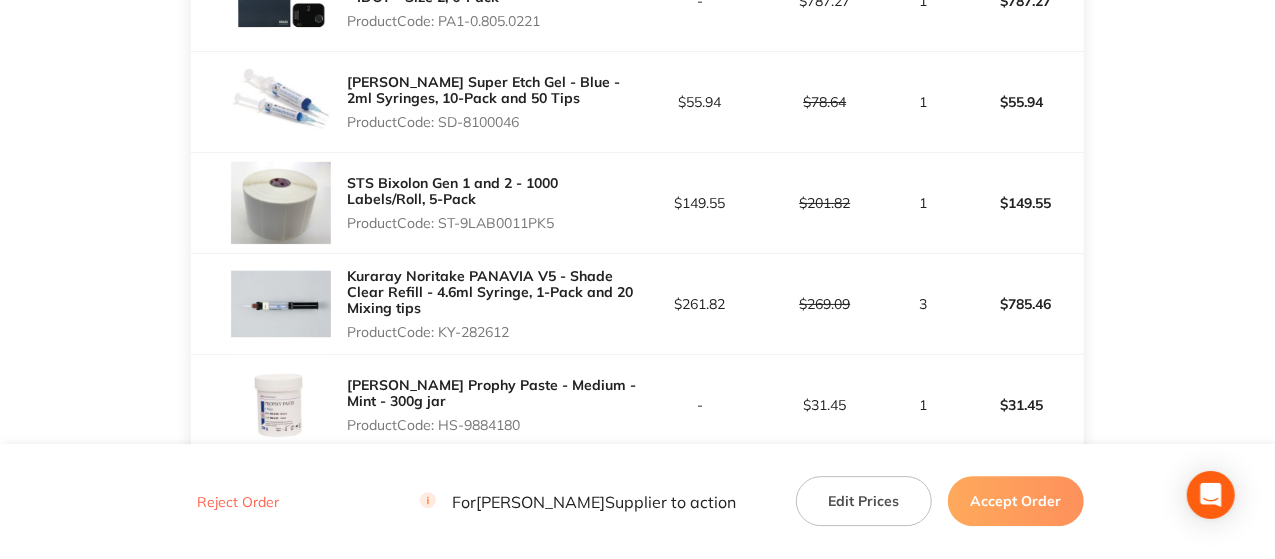drag, startPoint x: 528, startPoint y: 336, endPoint x: 444, endPoint y: 339, distance: 84.05355 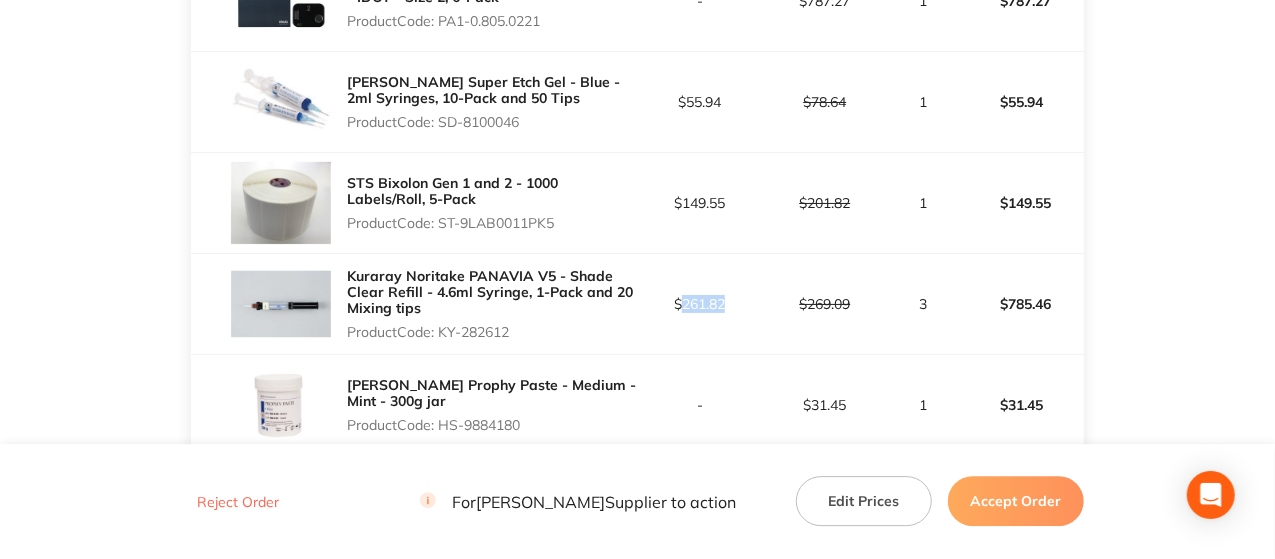drag, startPoint x: 753, startPoint y: 303, endPoint x: 682, endPoint y: 318, distance: 72.56721 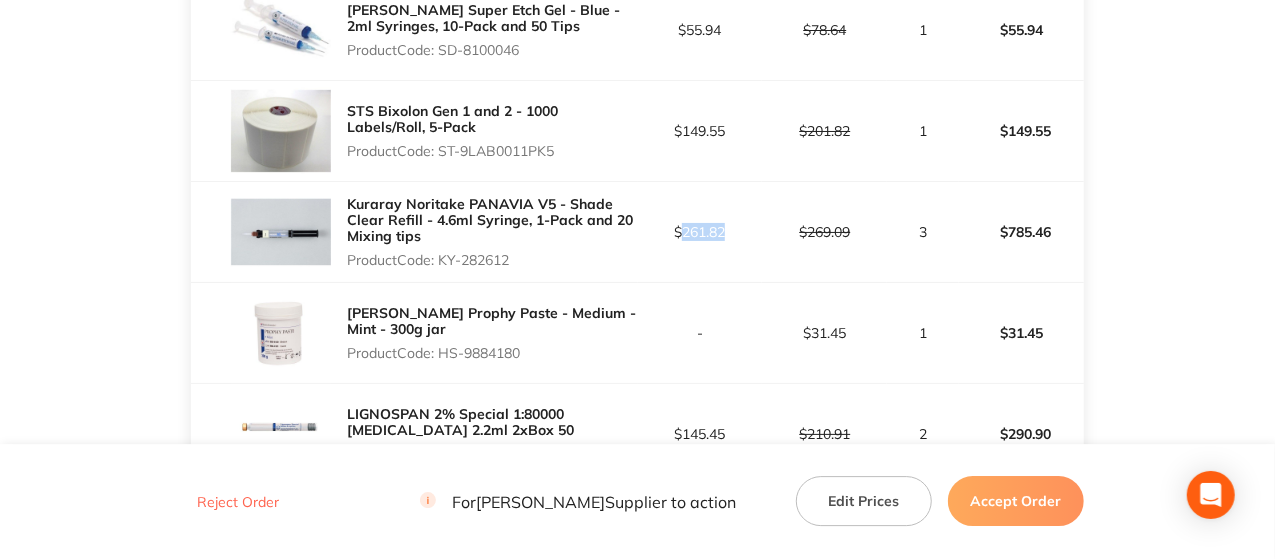 scroll, scrollTop: 2900, scrollLeft: 0, axis: vertical 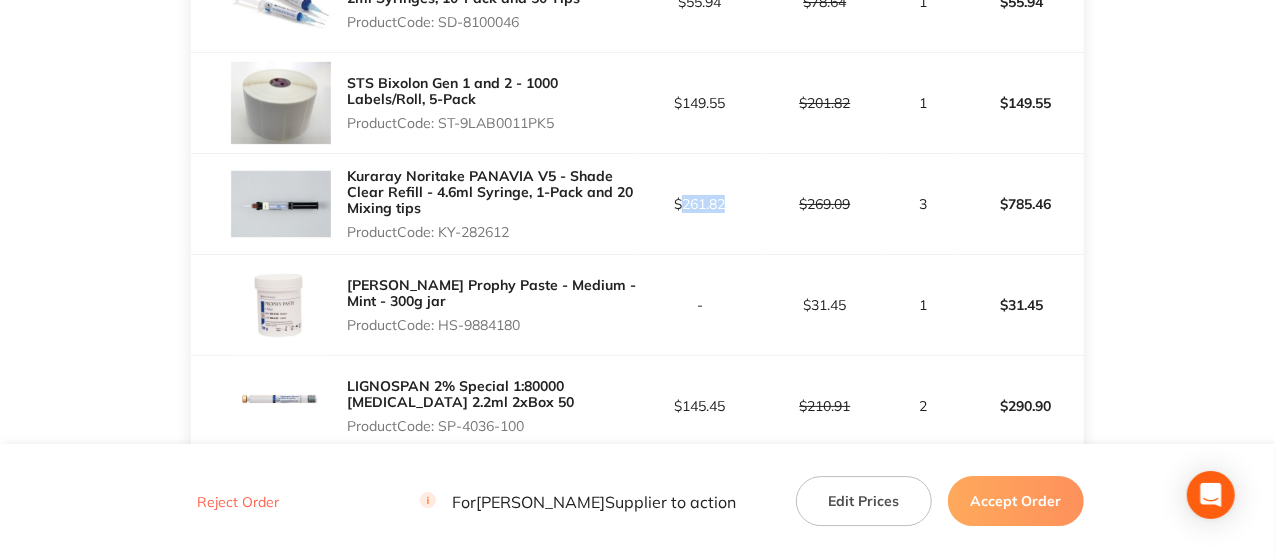 drag, startPoint x: 536, startPoint y: 331, endPoint x: 444, endPoint y: 341, distance: 92.541885 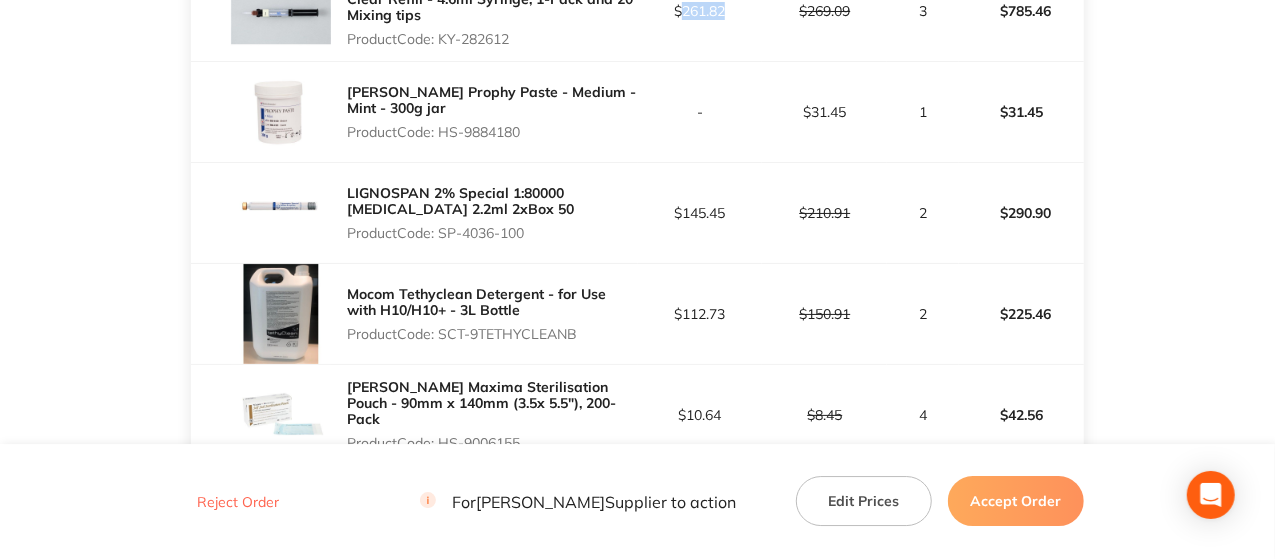 scroll, scrollTop: 3100, scrollLeft: 0, axis: vertical 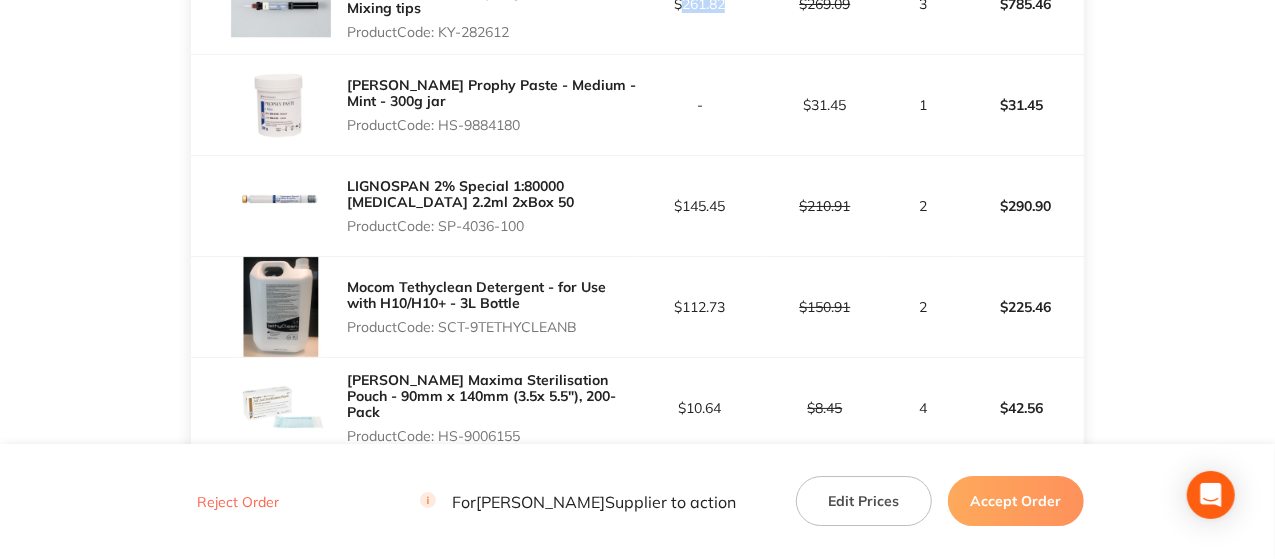 drag, startPoint x: 519, startPoint y: 227, endPoint x: 443, endPoint y: 237, distance: 76.655075 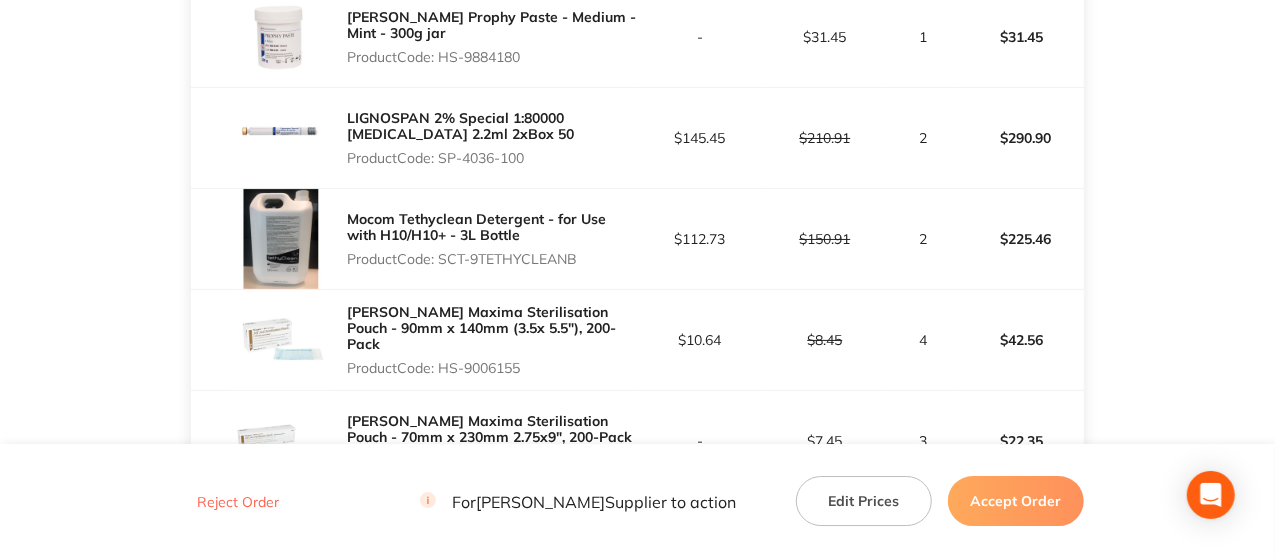 scroll, scrollTop: 3200, scrollLeft: 0, axis: vertical 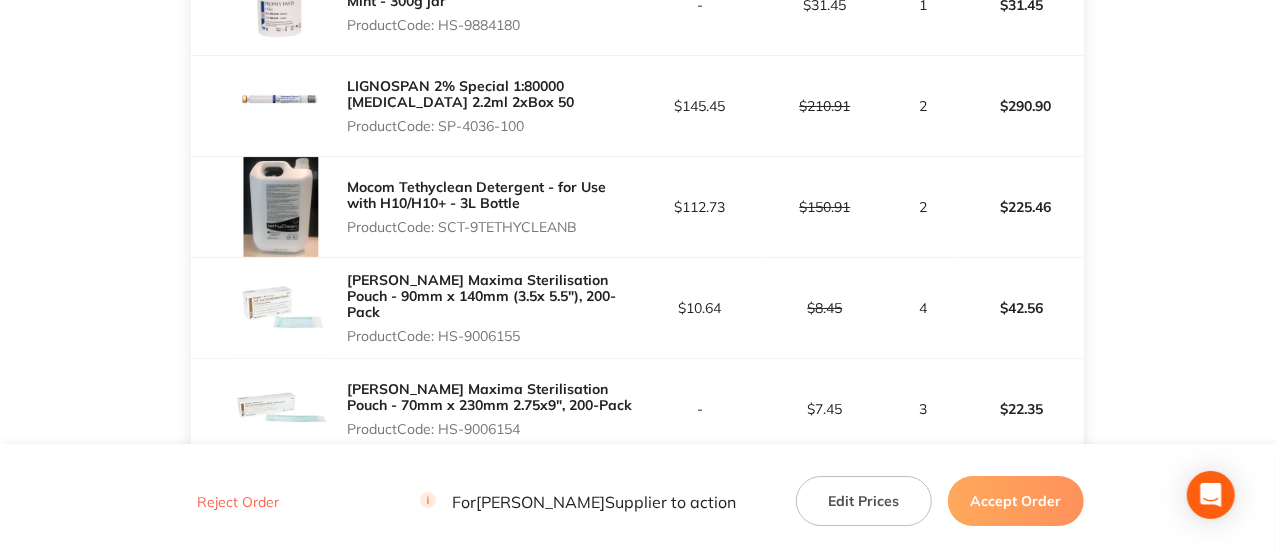 drag, startPoint x: 547, startPoint y: 331, endPoint x: 442, endPoint y: 335, distance: 105.076164 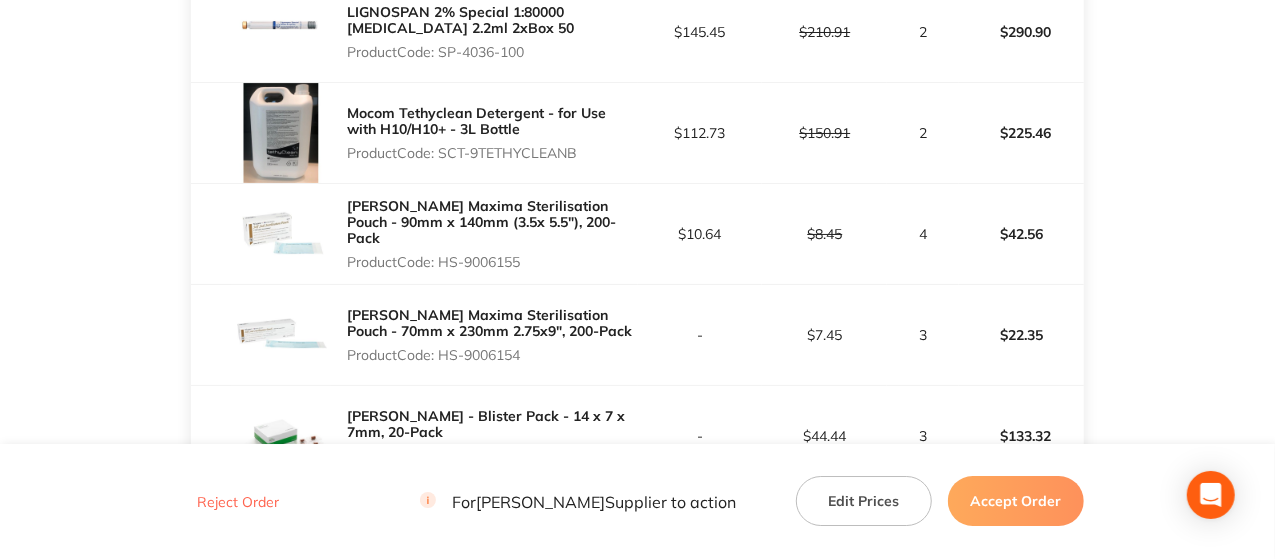 scroll, scrollTop: 3300, scrollLeft: 0, axis: vertical 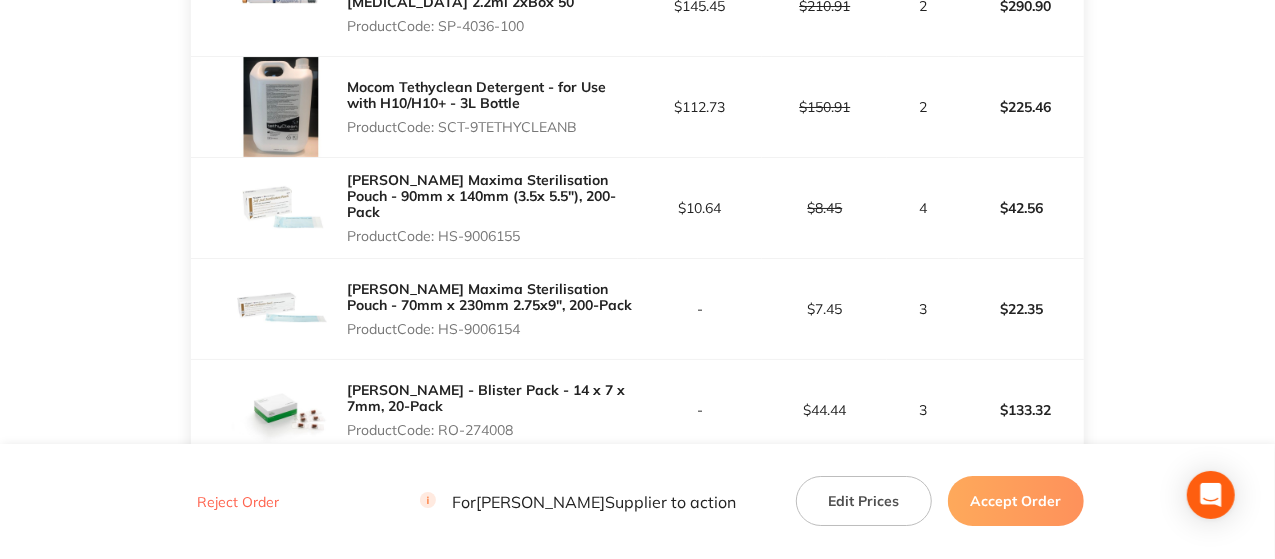 drag, startPoint x: 524, startPoint y: 341, endPoint x: 442, endPoint y: 345, distance: 82.0975 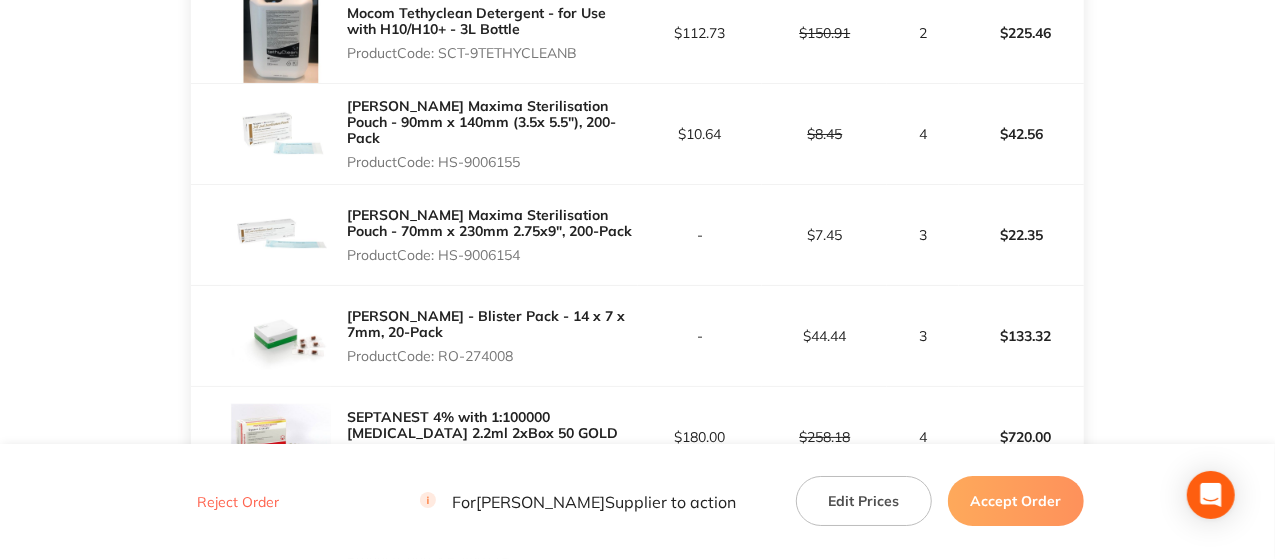 scroll, scrollTop: 3400, scrollLeft: 0, axis: vertical 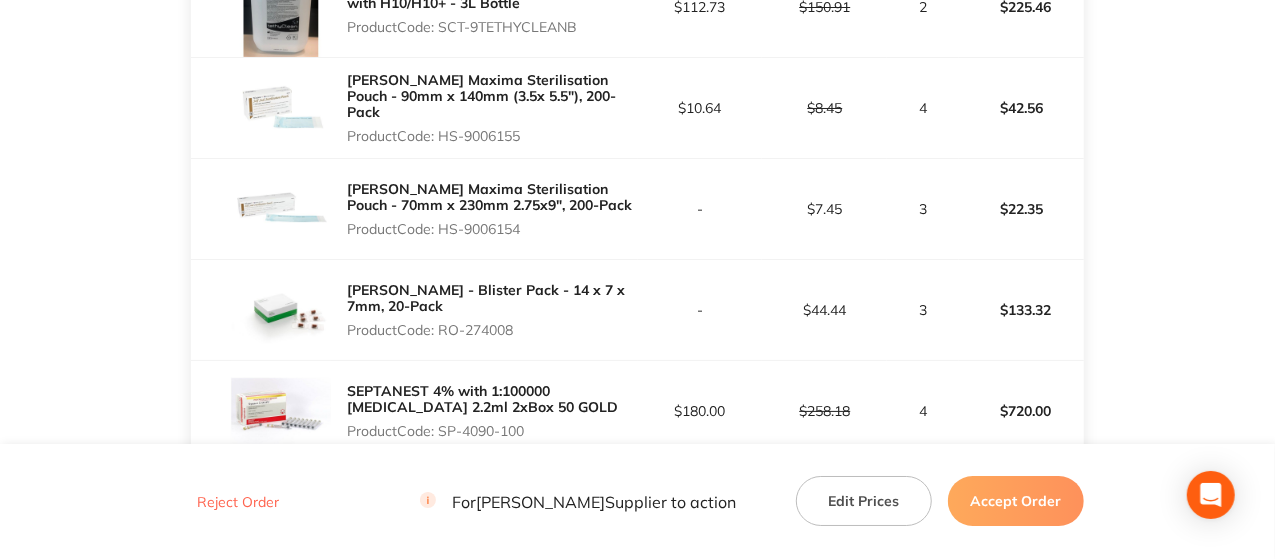 drag, startPoint x: 533, startPoint y: 341, endPoint x: 440, endPoint y: 340, distance: 93.00538 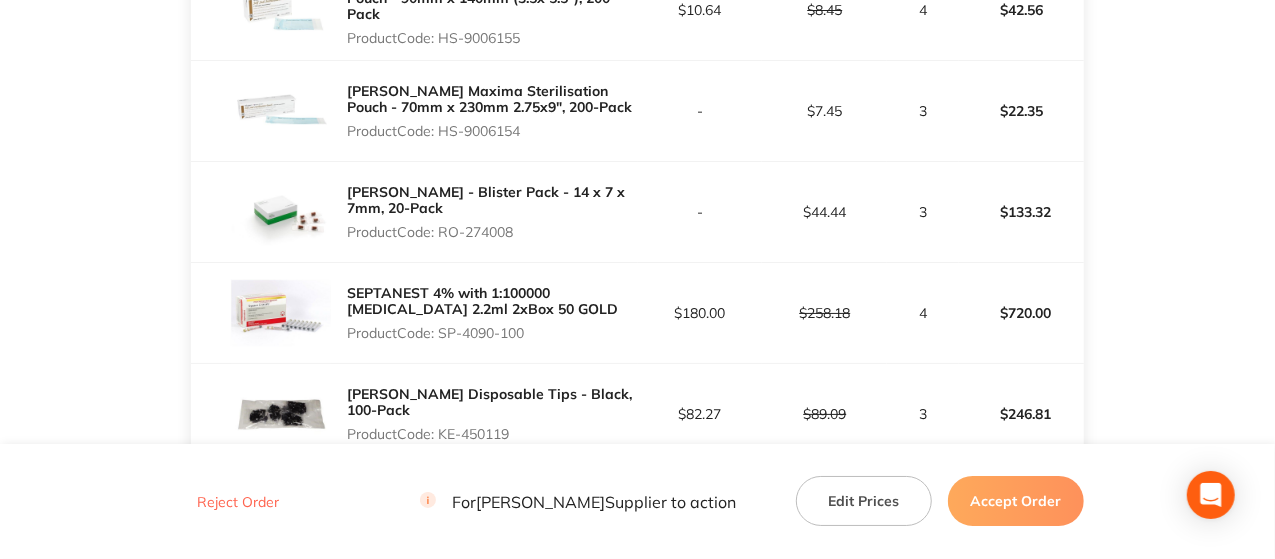 scroll, scrollTop: 3500, scrollLeft: 0, axis: vertical 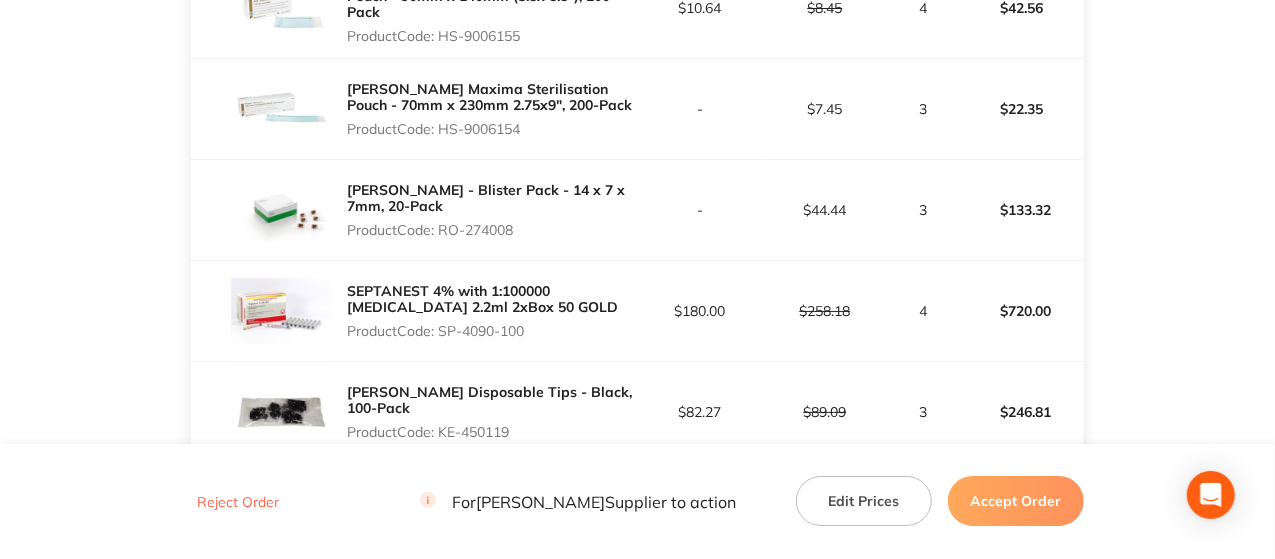 drag, startPoint x: 527, startPoint y: 329, endPoint x: 443, endPoint y: 340, distance: 84.71718 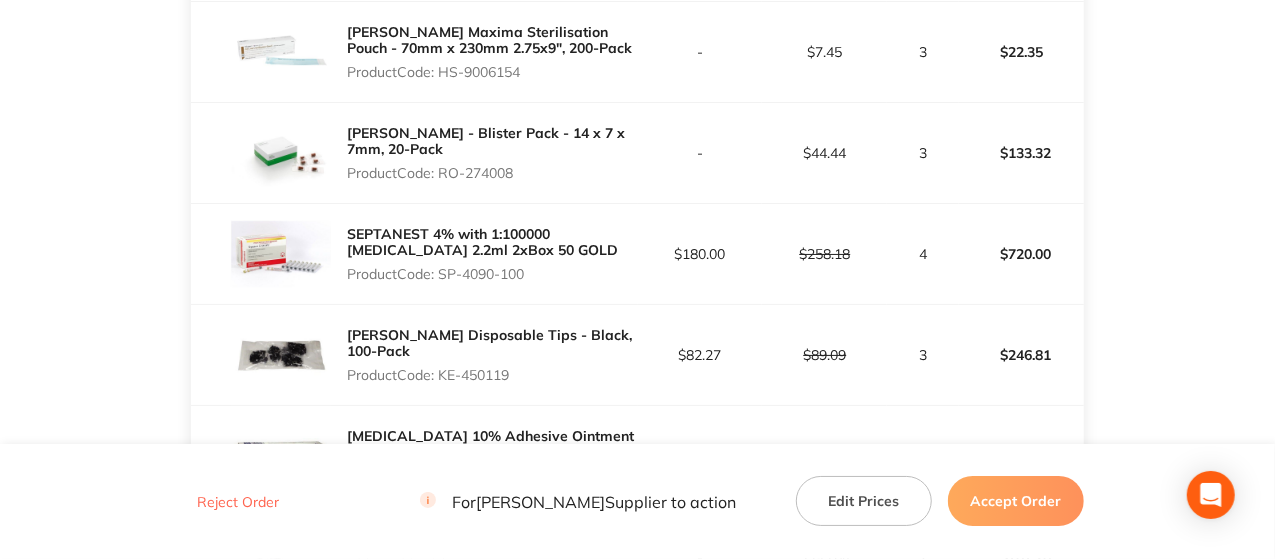 scroll, scrollTop: 3600, scrollLeft: 0, axis: vertical 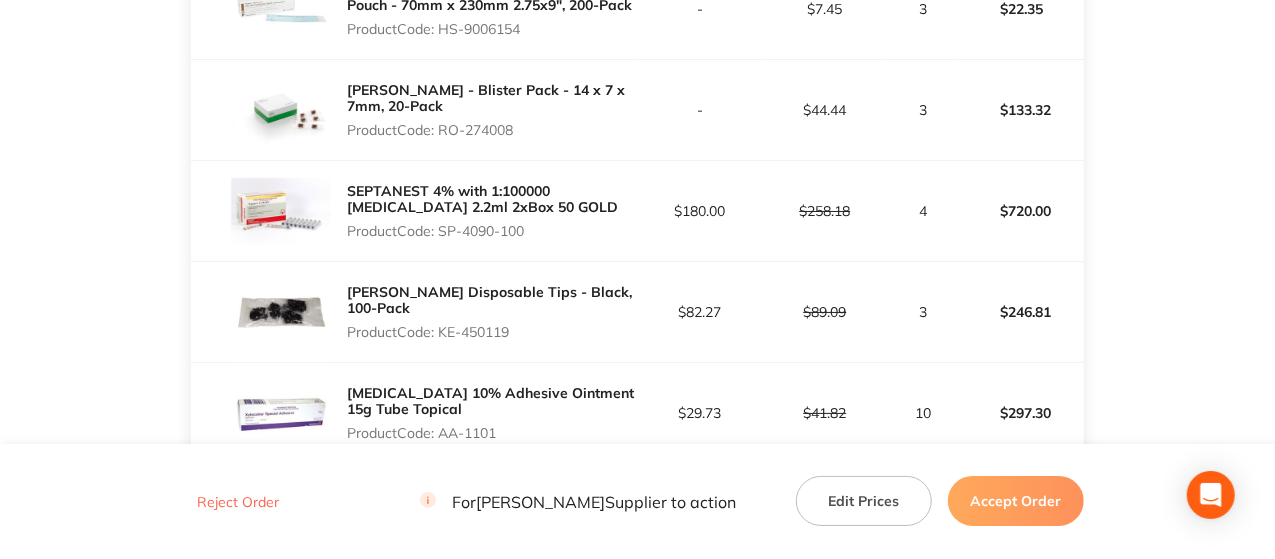 drag, startPoint x: 541, startPoint y: 328, endPoint x: 441, endPoint y: 335, distance: 100.2447 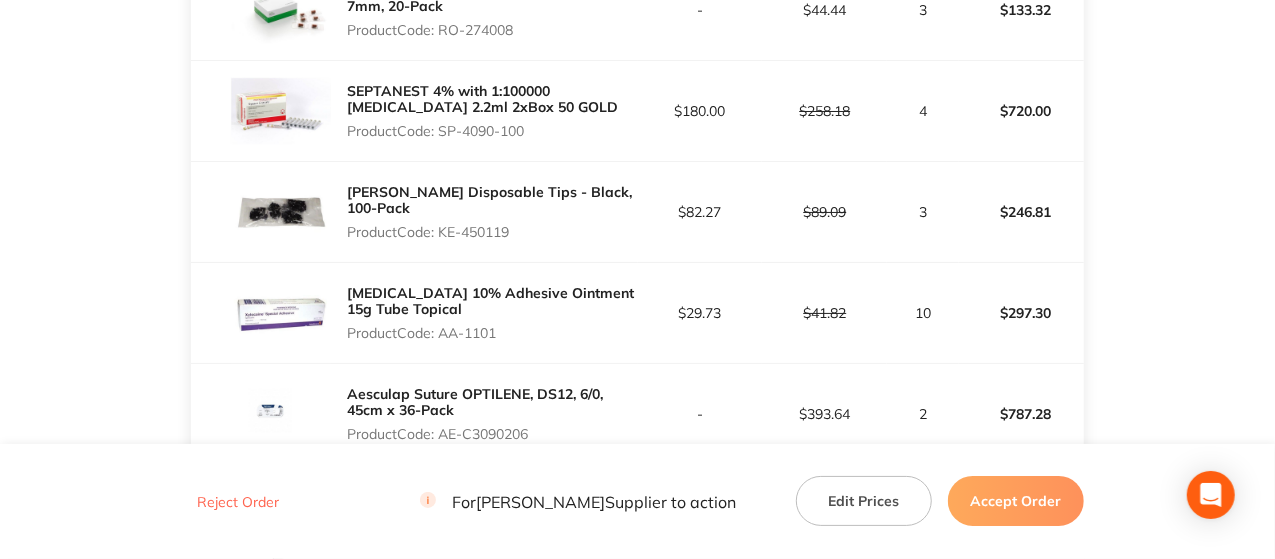 scroll, scrollTop: 3800, scrollLeft: 0, axis: vertical 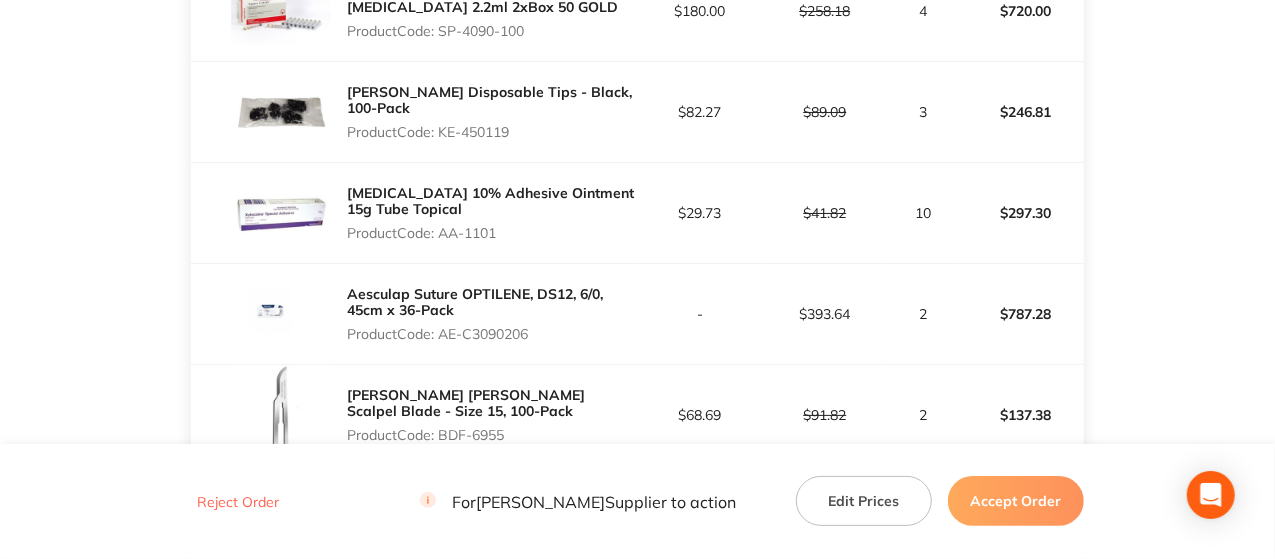 drag, startPoint x: 536, startPoint y: 326, endPoint x: 446, endPoint y: 340, distance: 91.08238 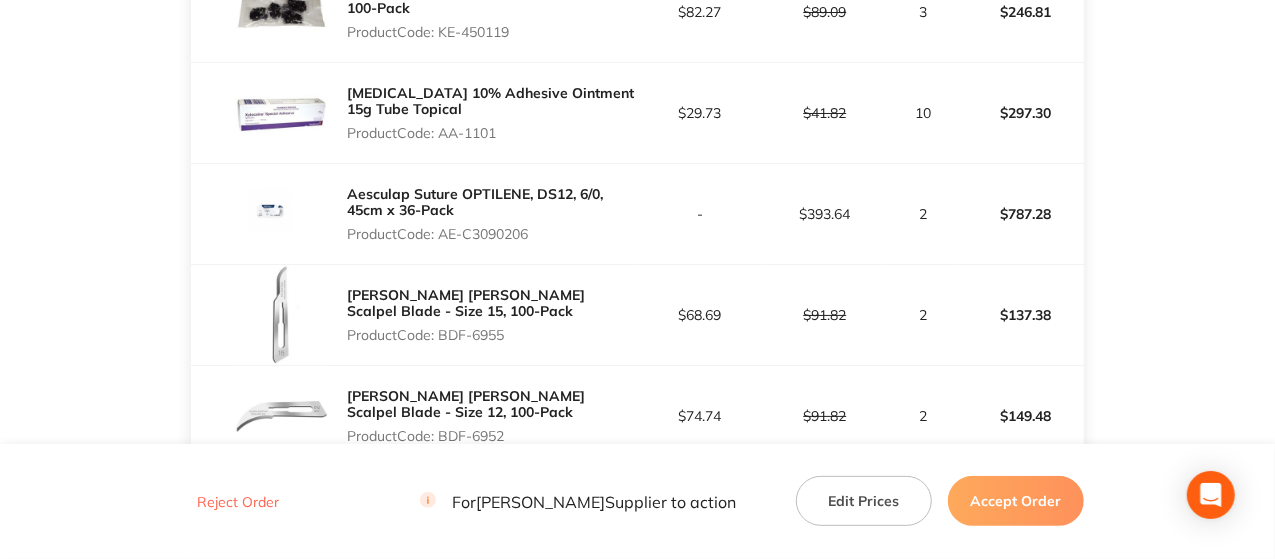 drag, startPoint x: 536, startPoint y: 339, endPoint x: 444, endPoint y: 341, distance: 92.021736 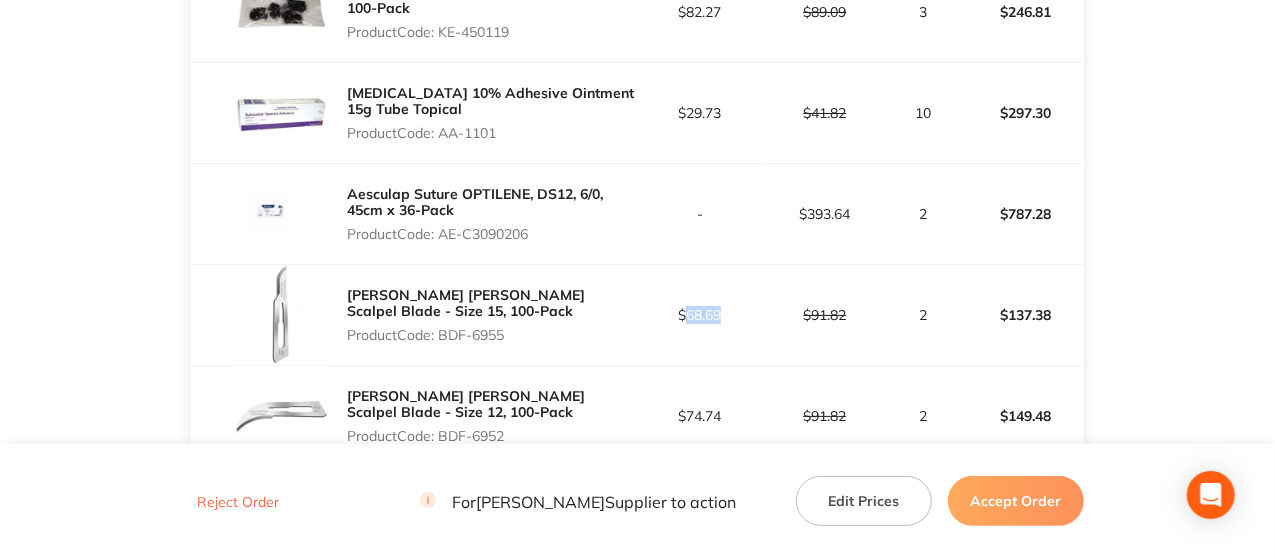 drag, startPoint x: 721, startPoint y: 319, endPoint x: 687, endPoint y: 318, distance: 34.0147 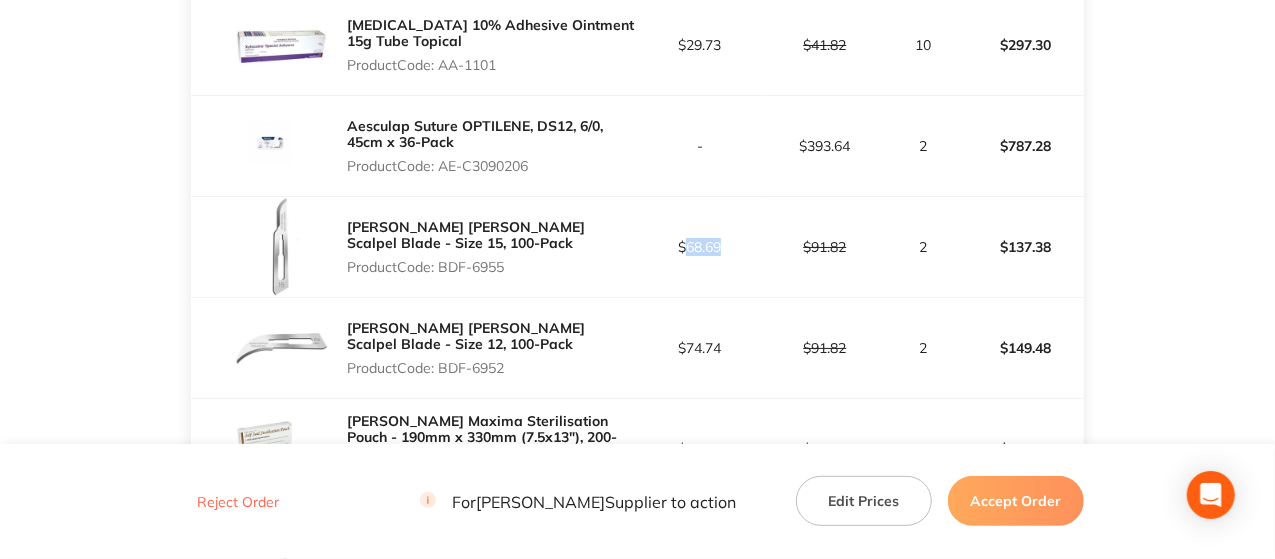 scroll, scrollTop: 4000, scrollLeft: 0, axis: vertical 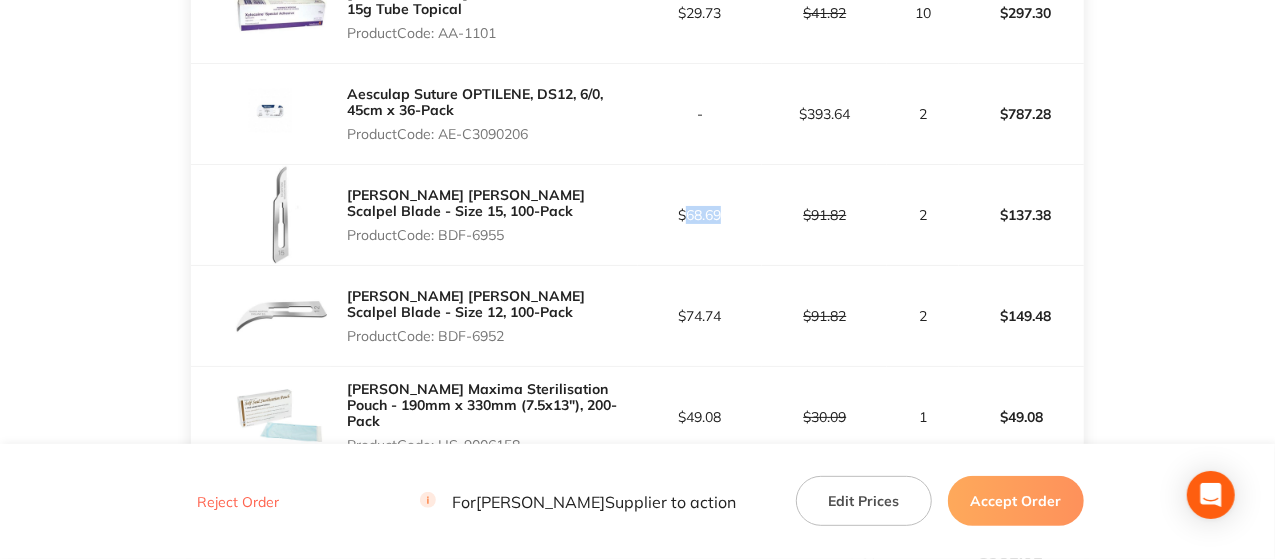 drag, startPoint x: 490, startPoint y: 342, endPoint x: 442, endPoint y: 345, distance: 48.09366 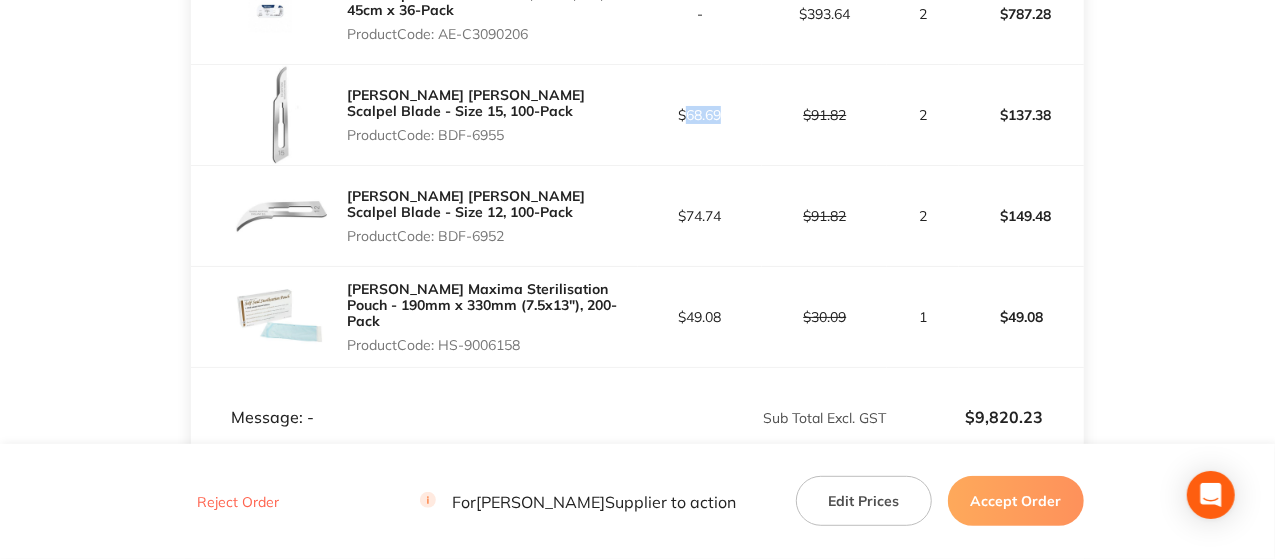 drag, startPoint x: 529, startPoint y: 334, endPoint x: 443, endPoint y: 341, distance: 86.28442 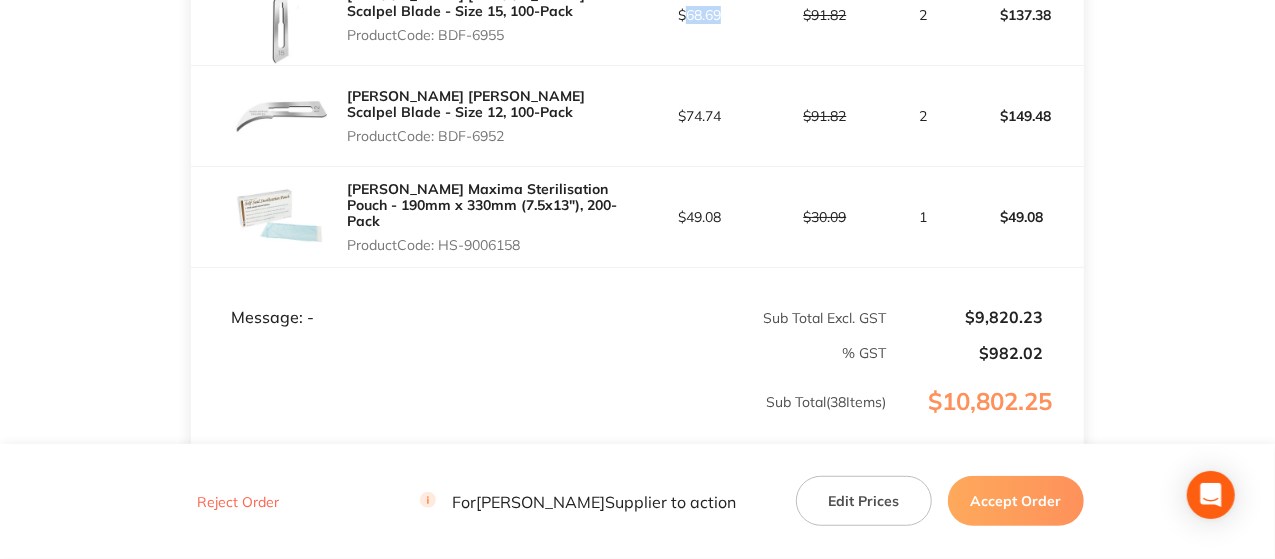 scroll, scrollTop: 4398, scrollLeft: 0, axis: vertical 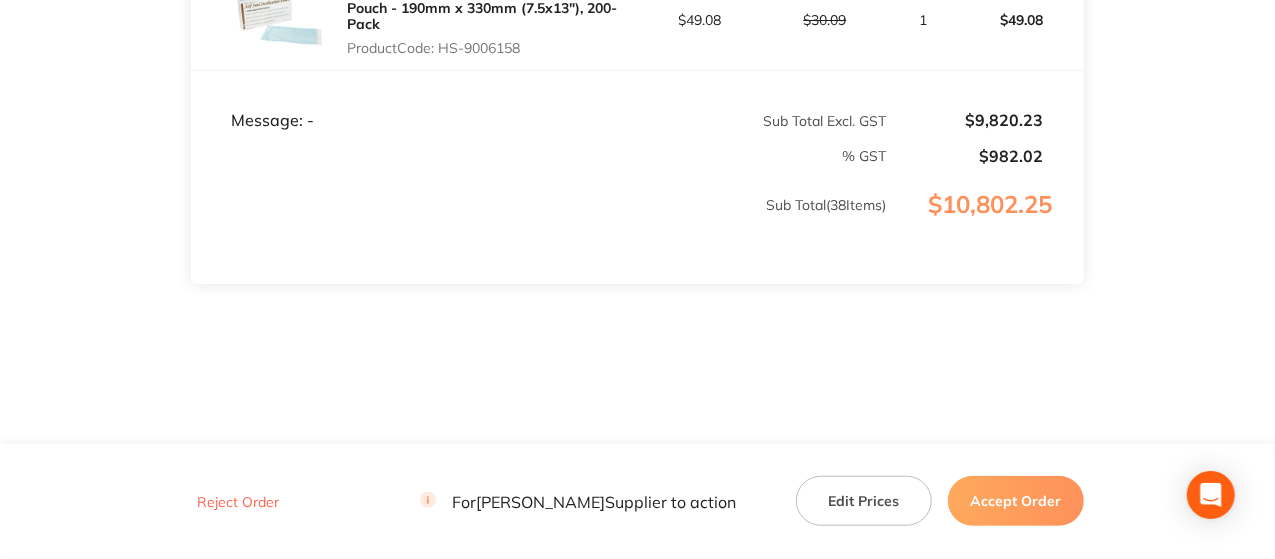 click on "Reject Order For  [PERSON_NAME]  Supplier to action Edit Prices Accept Order" at bounding box center [637, 501] 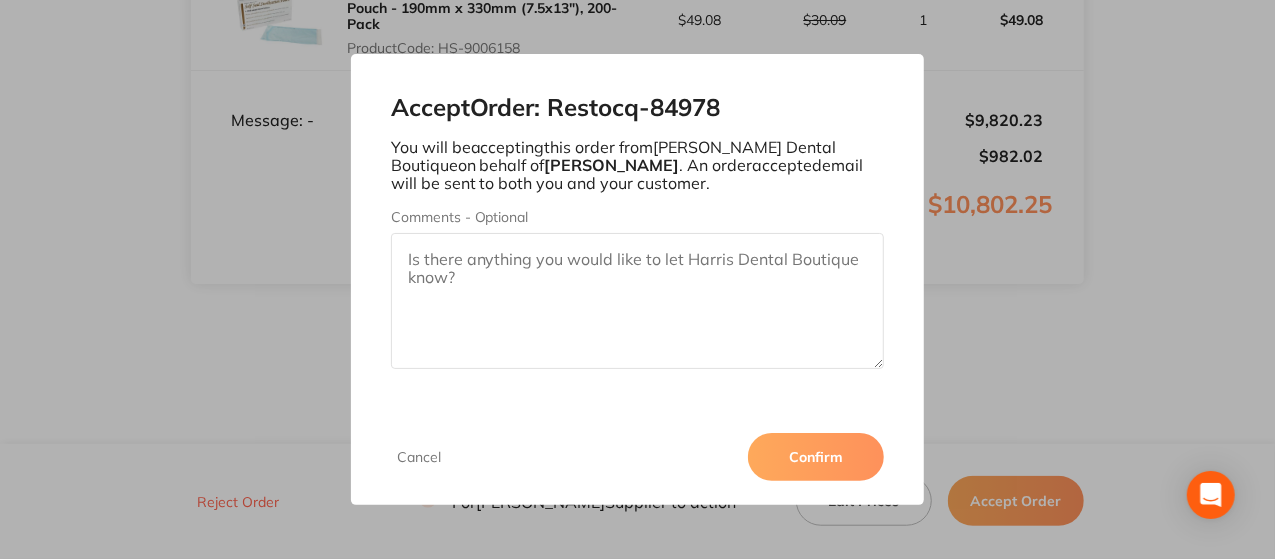 click on "Confirm" at bounding box center (816, 457) 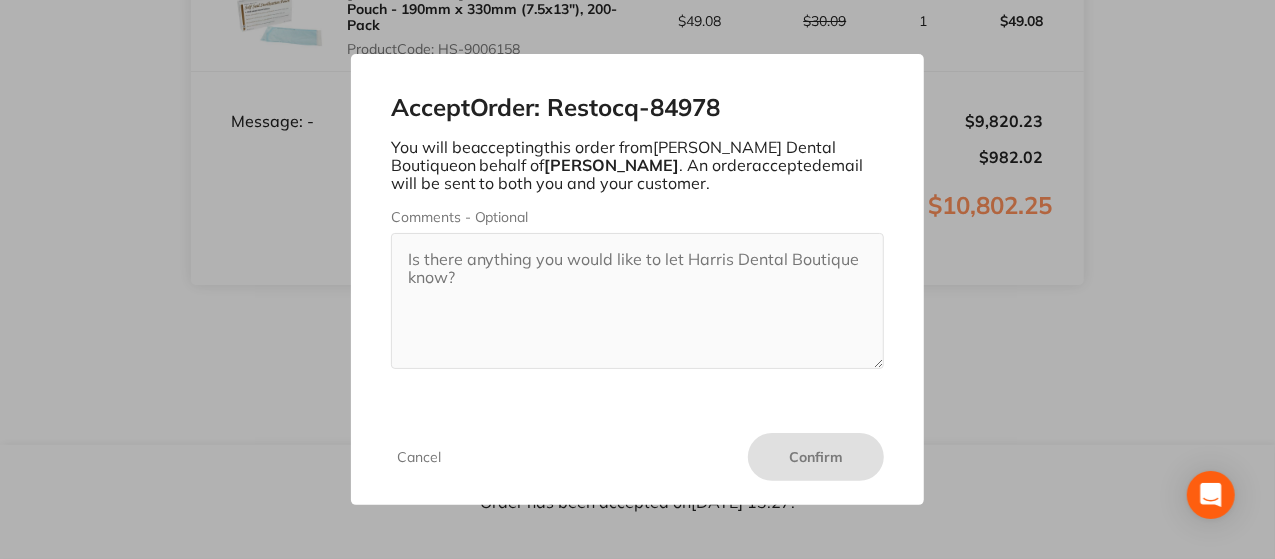 scroll, scrollTop: 4396, scrollLeft: 0, axis: vertical 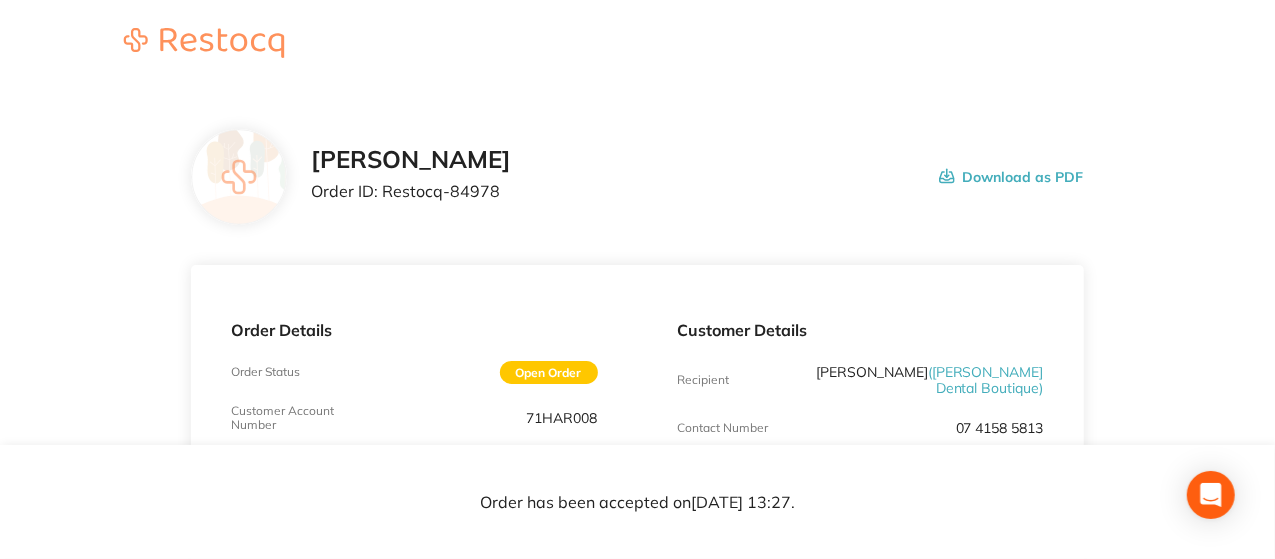 click on "Order ID: Restocq- 84978" at bounding box center (411, 191) 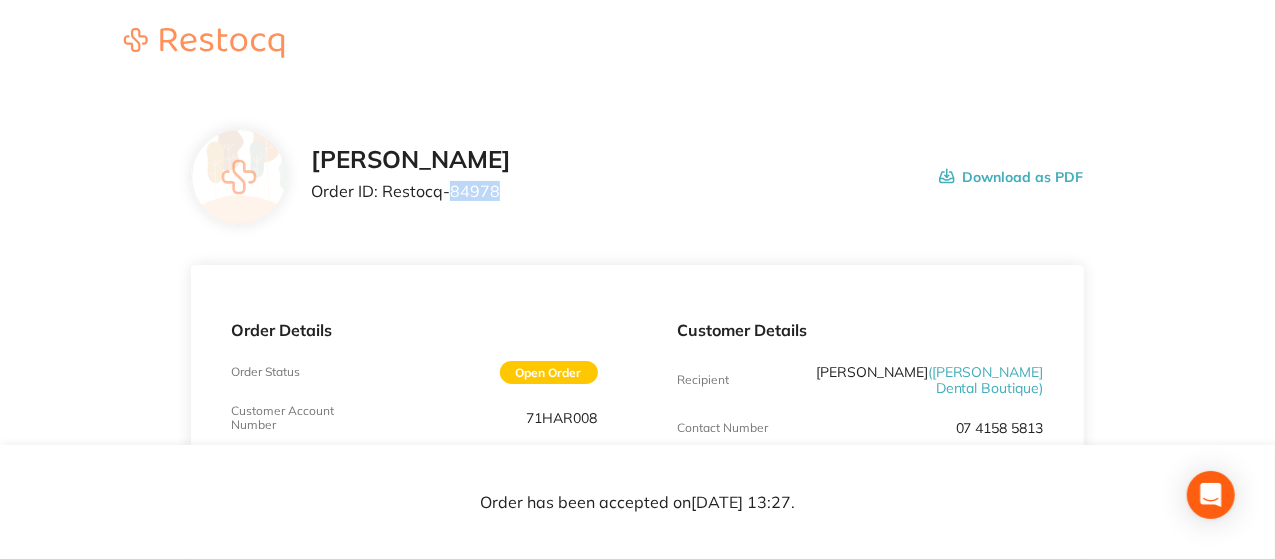 click on "Order ID: Restocq- 84978" at bounding box center [411, 191] 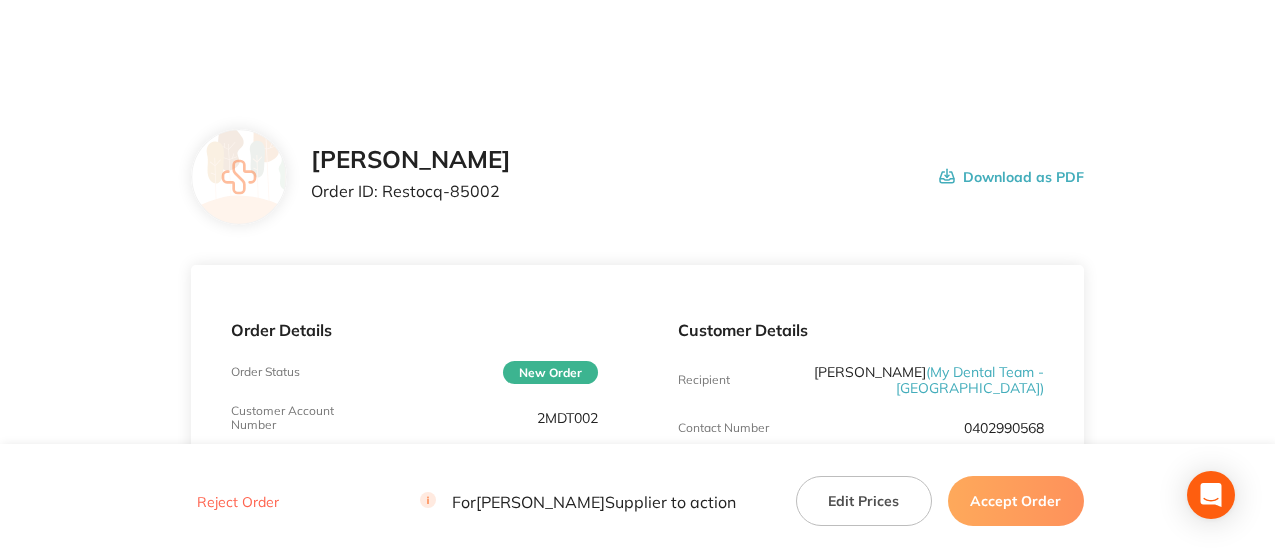 scroll, scrollTop: 0, scrollLeft: 0, axis: both 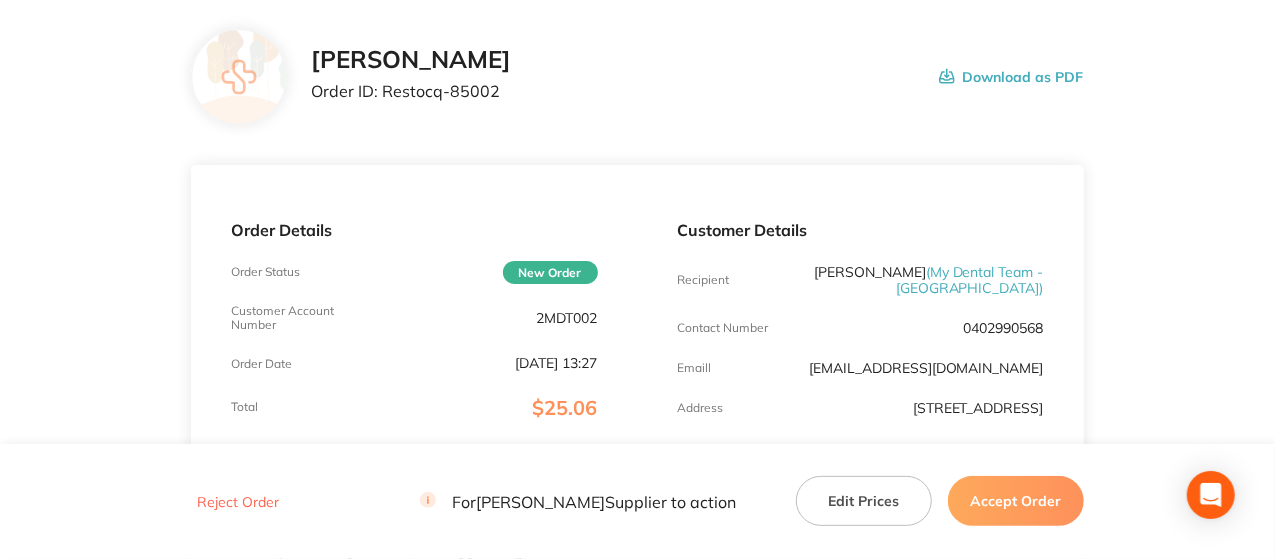 click on "2MDT002" at bounding box center [567, 318] 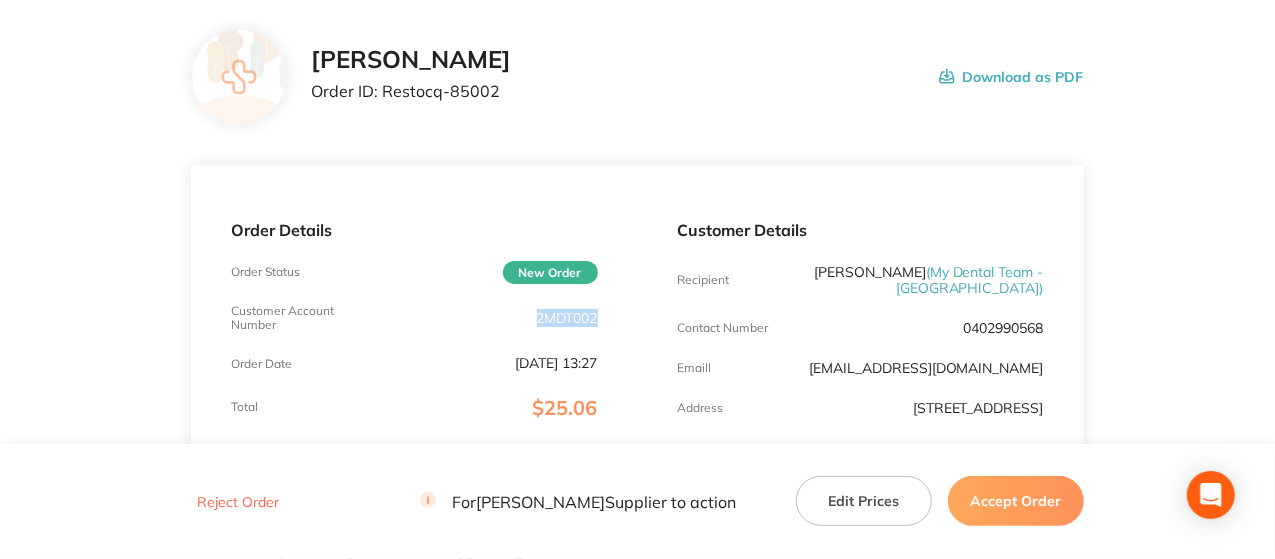 click on "2MDT002" at bounding box center (567, 318) 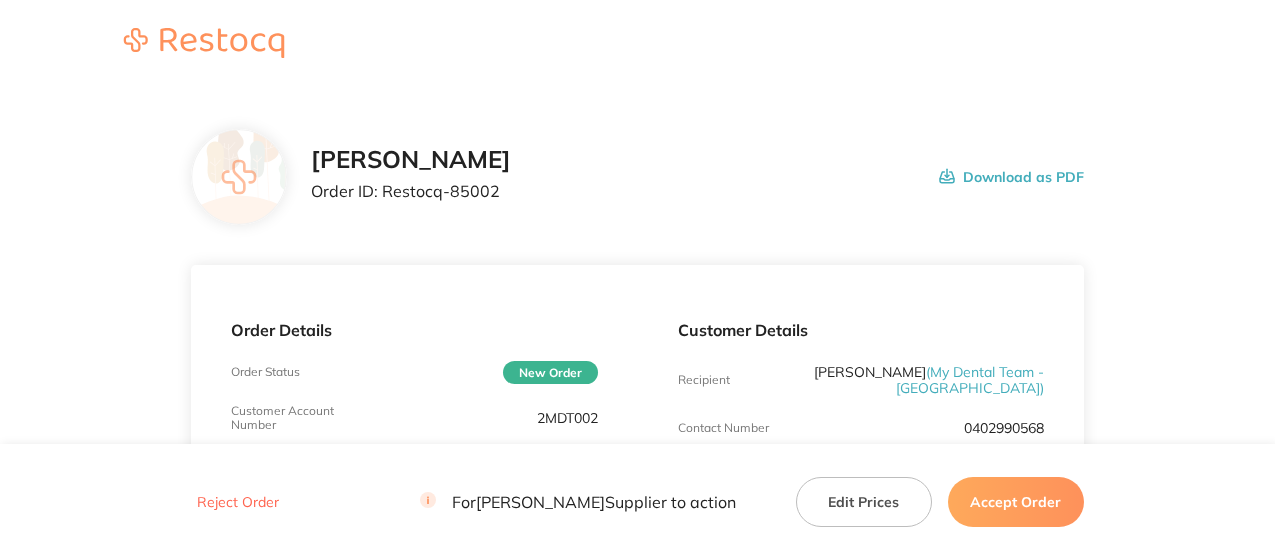 scroll, scrollTop: 0, scrollLeft: 0, axis: both 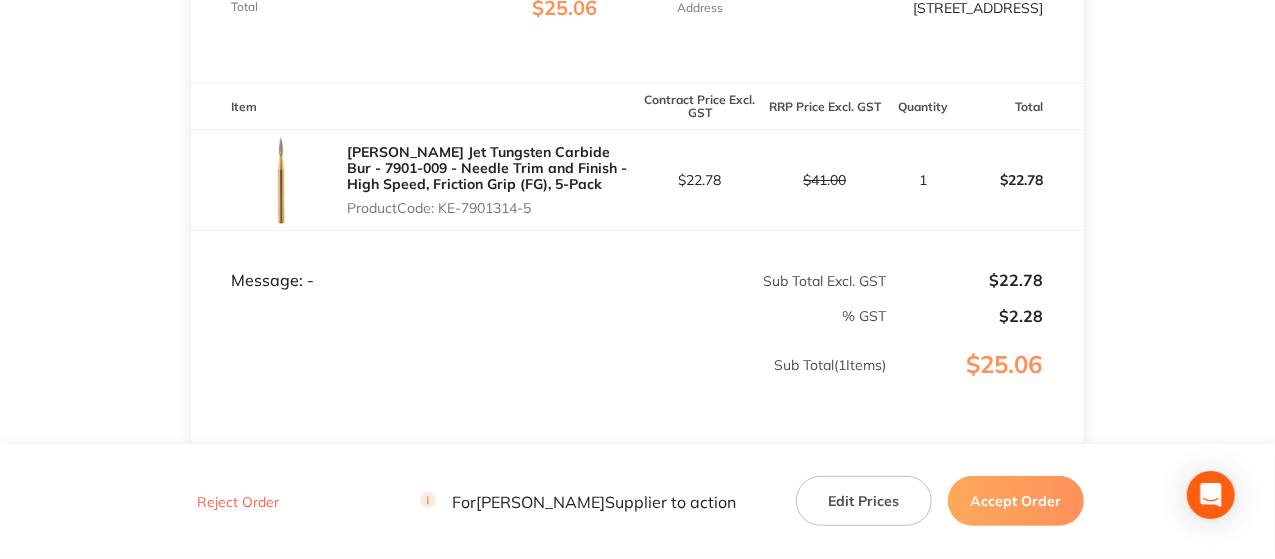 drag, startPoint x: 549, startPoint y: 223, endPoint x: 442, endPoint y: 231, distance: 107.298645 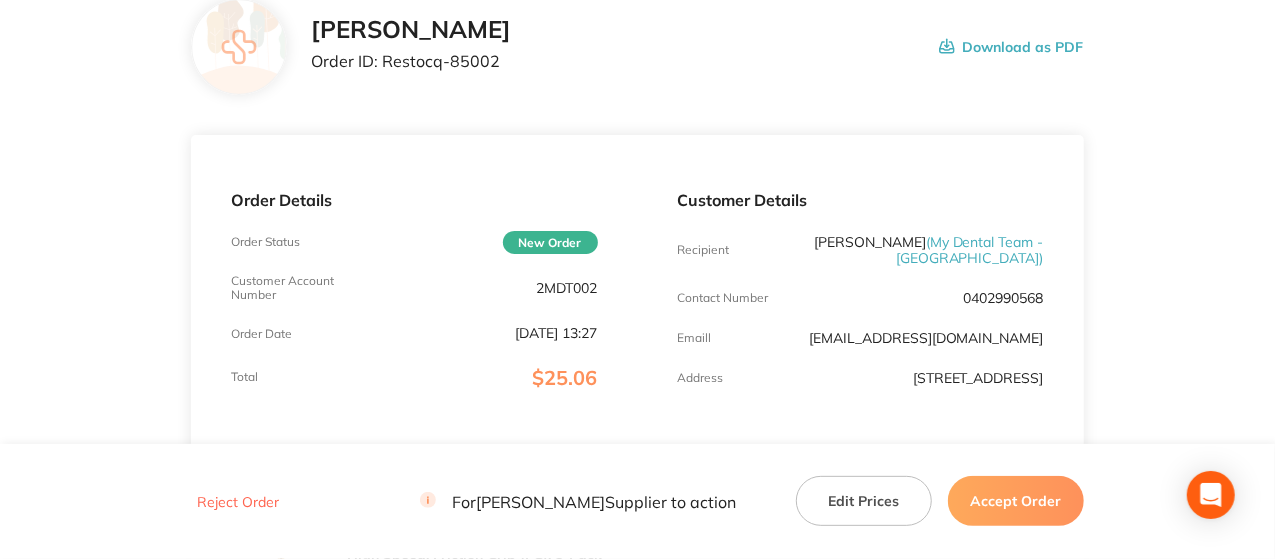scroll, scrollTop: 173, scrollLeft: 0, axis: vertical 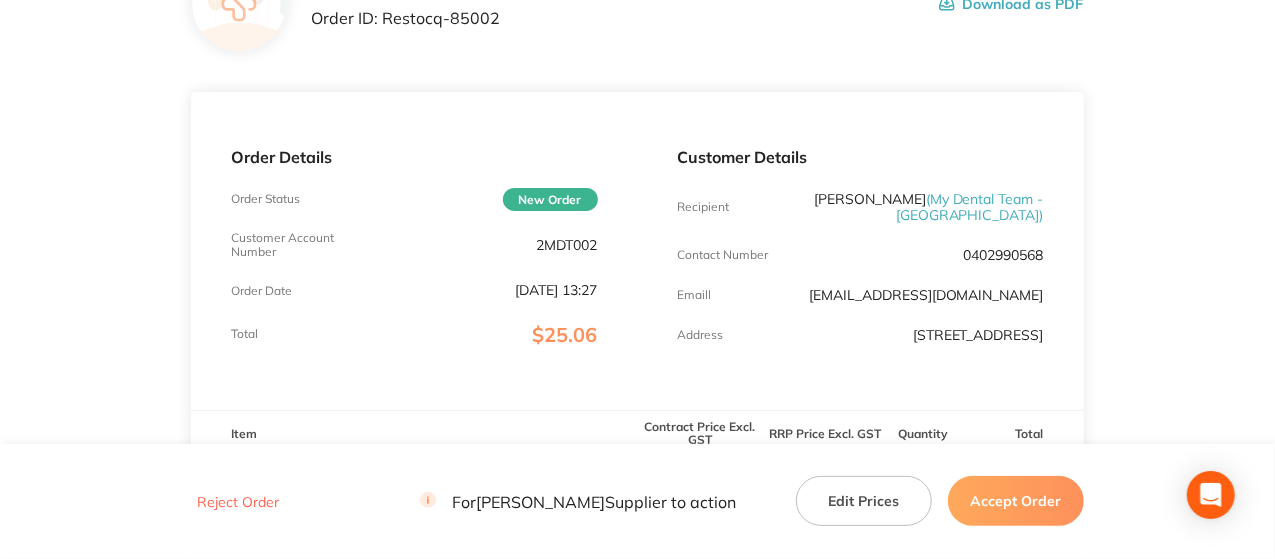 click on "Accept Order" at bounding box center [1016, 501] 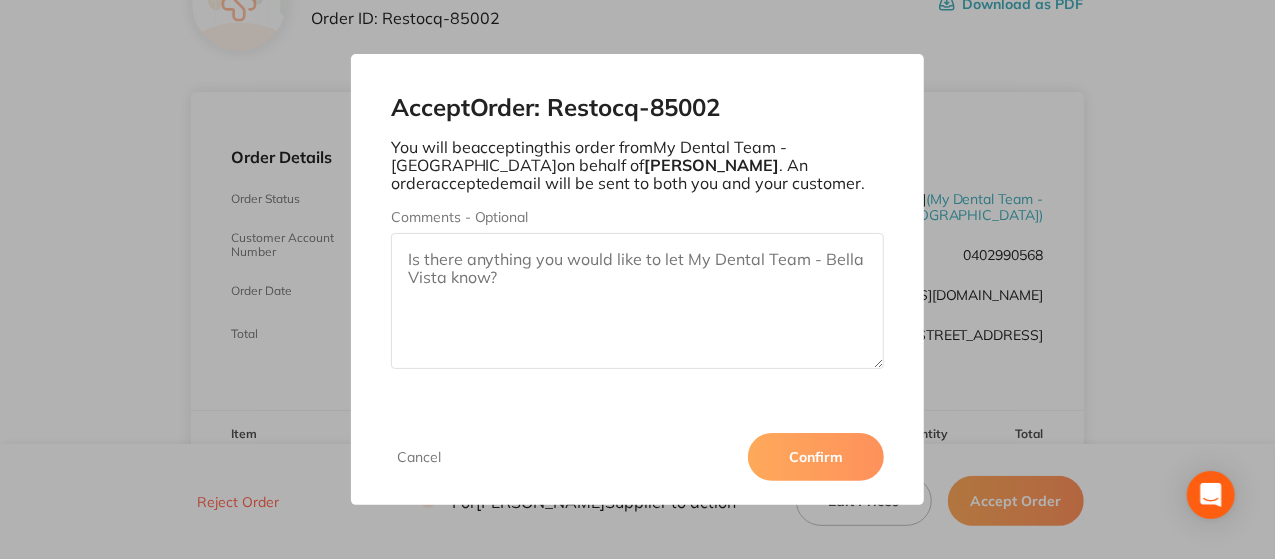 click on "Confirm" at bounding box center (816, 457) 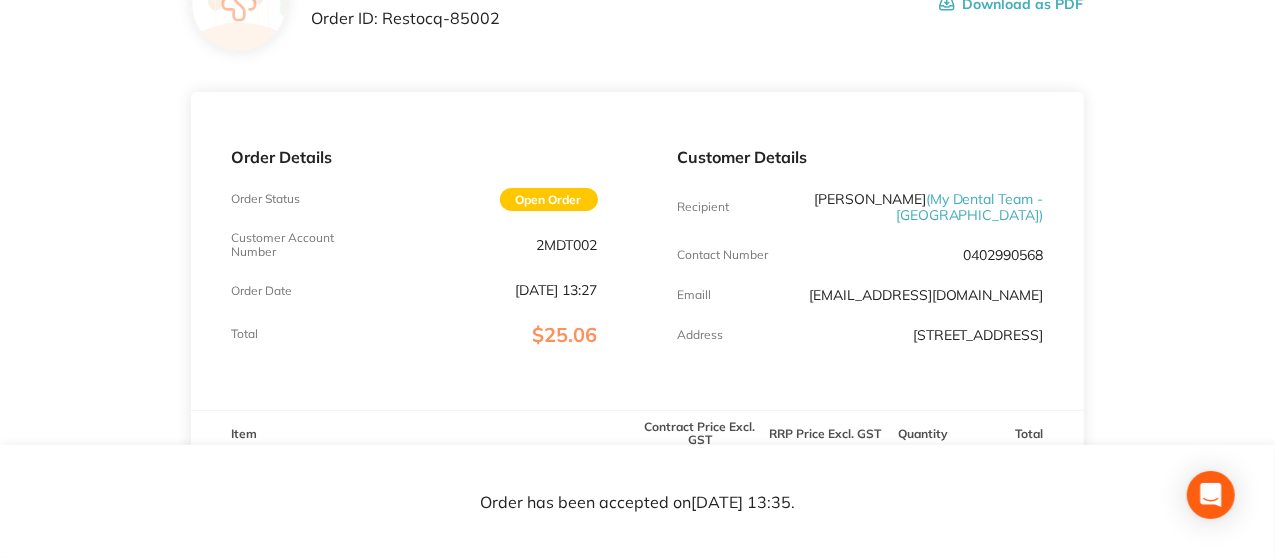click on "Order ID: Restocq- 85002" at bounding box center [411, 18] 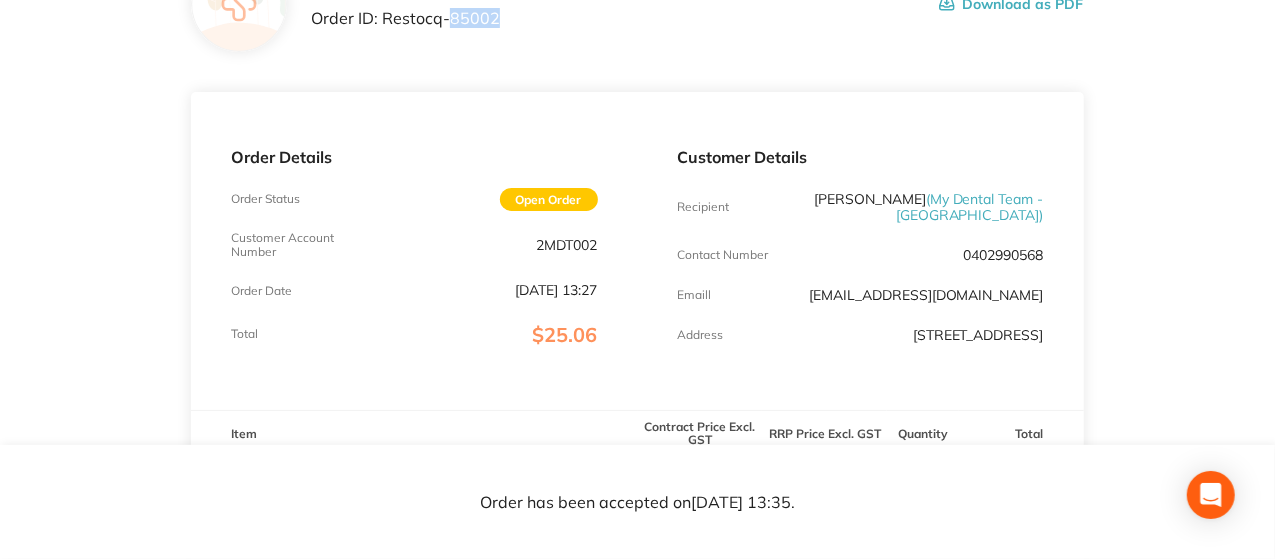 click on "Order ID: Restocq- 85002" at bounding box center [411, 18] 